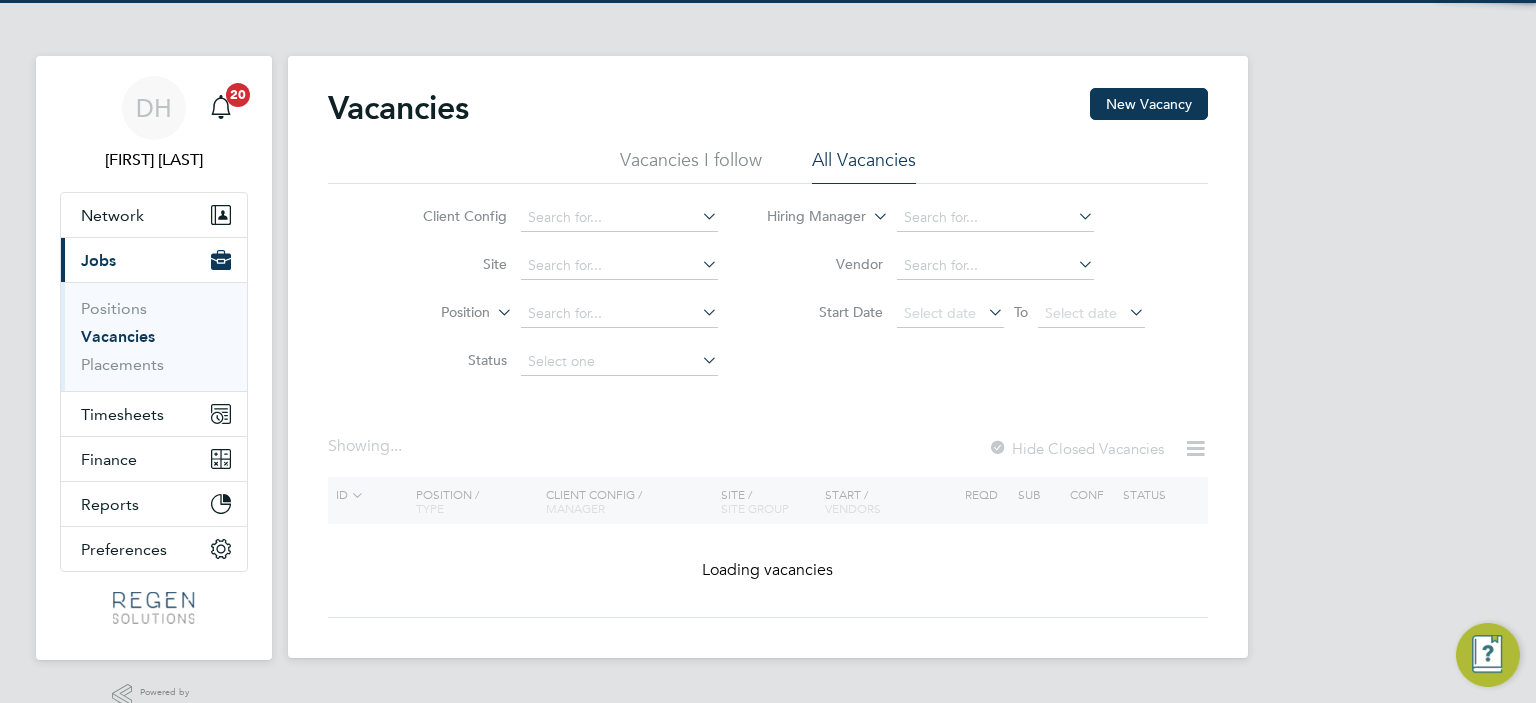 scroll, scrollTop: 0, scrollLeft: 0, axis: both 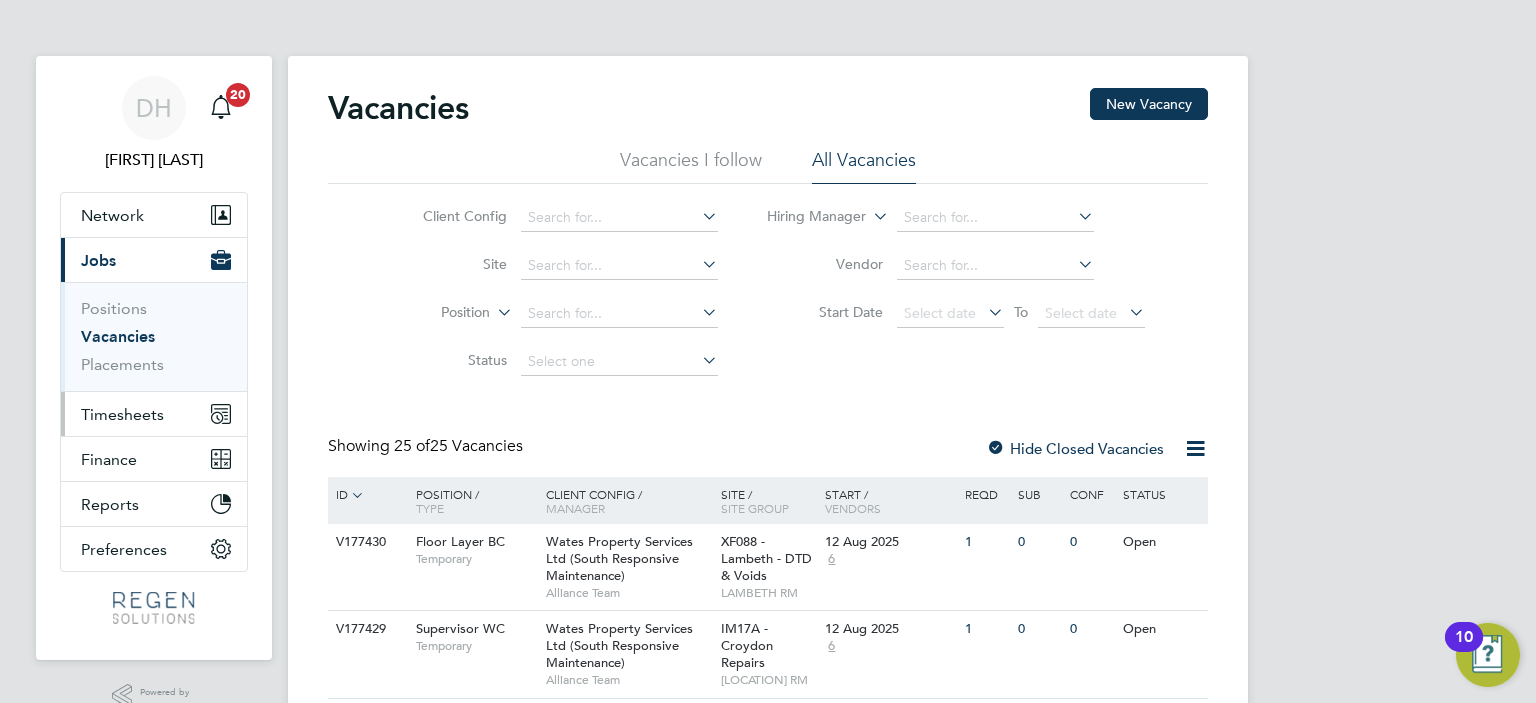 click on "Timesheets" at bounding box center (154, 414) 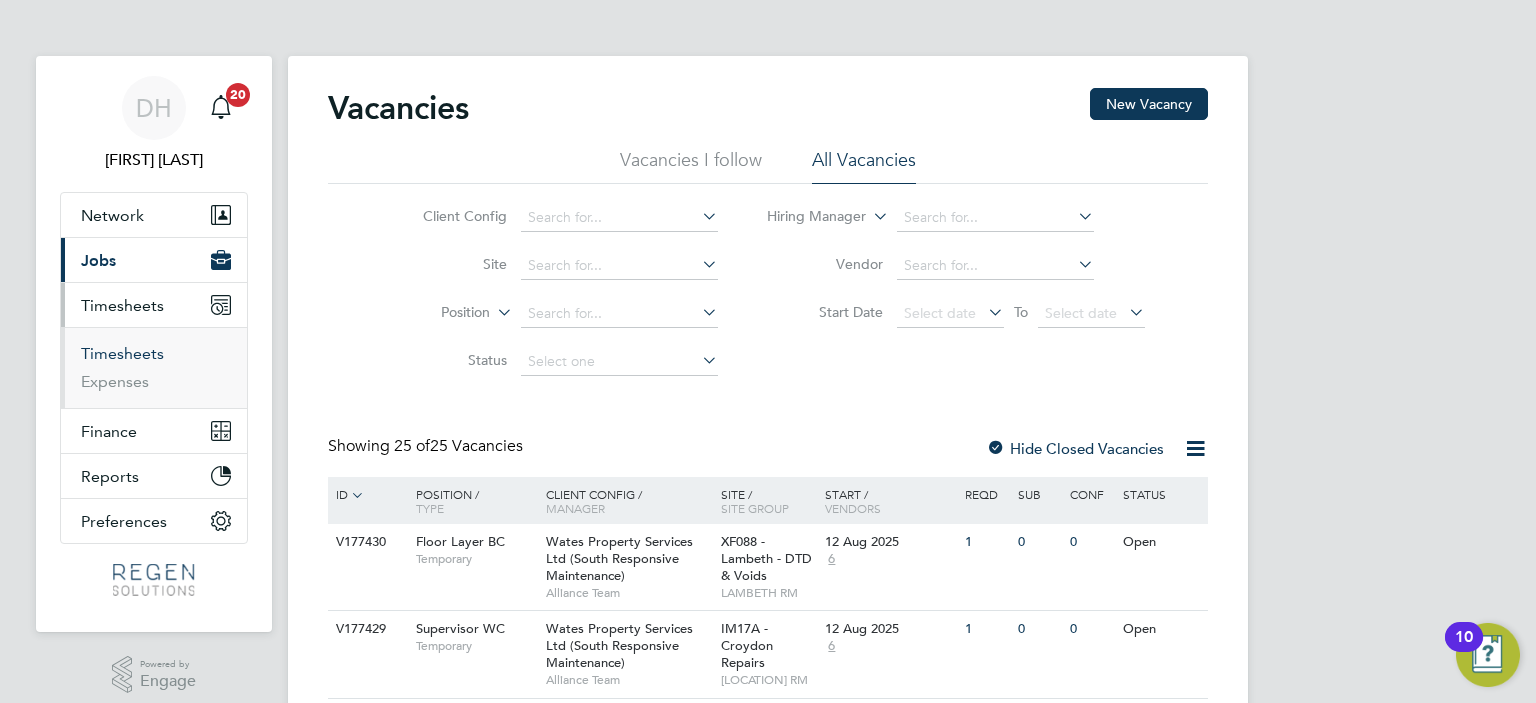 click on "Timesheets" at bounding box center [122, 353] 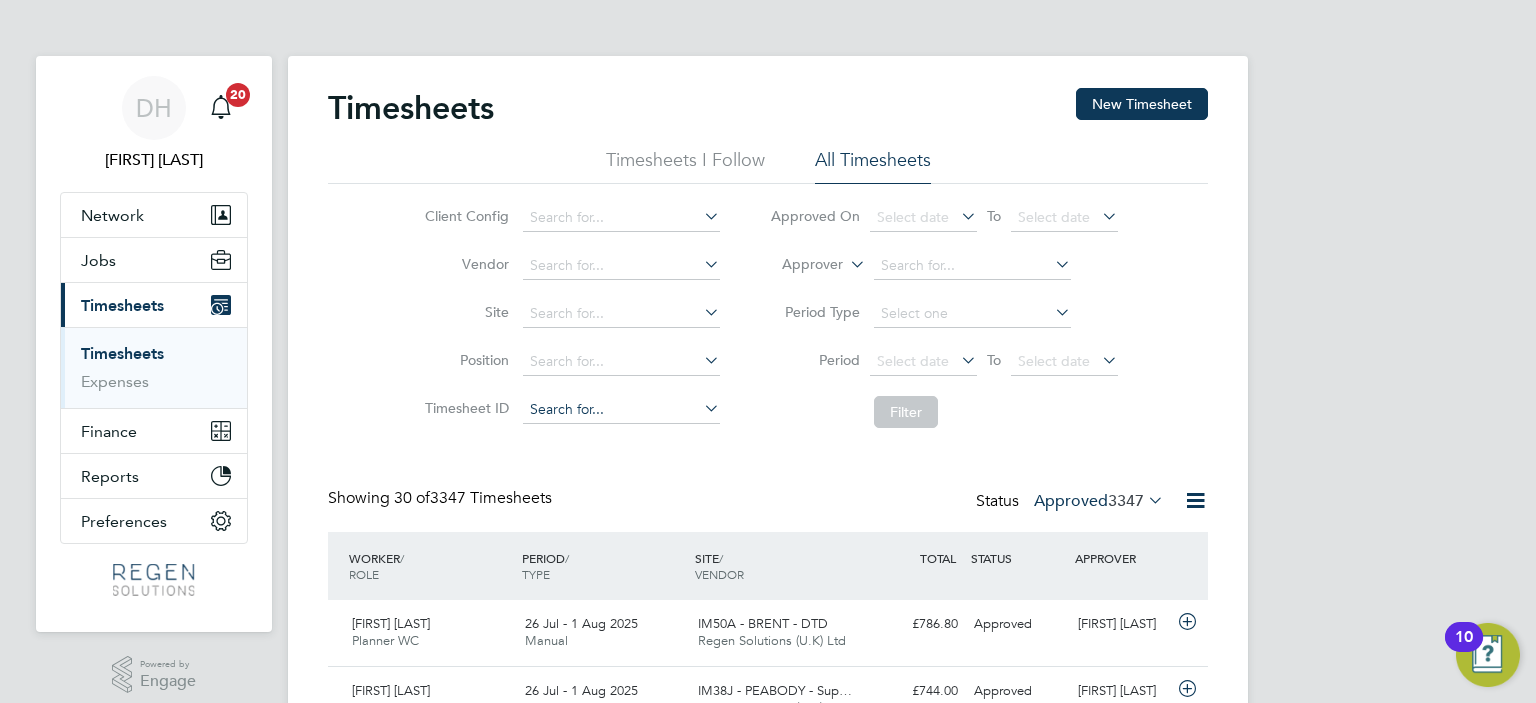 scroll, scrollTop: 9, scrollLeft: 10, axis: both 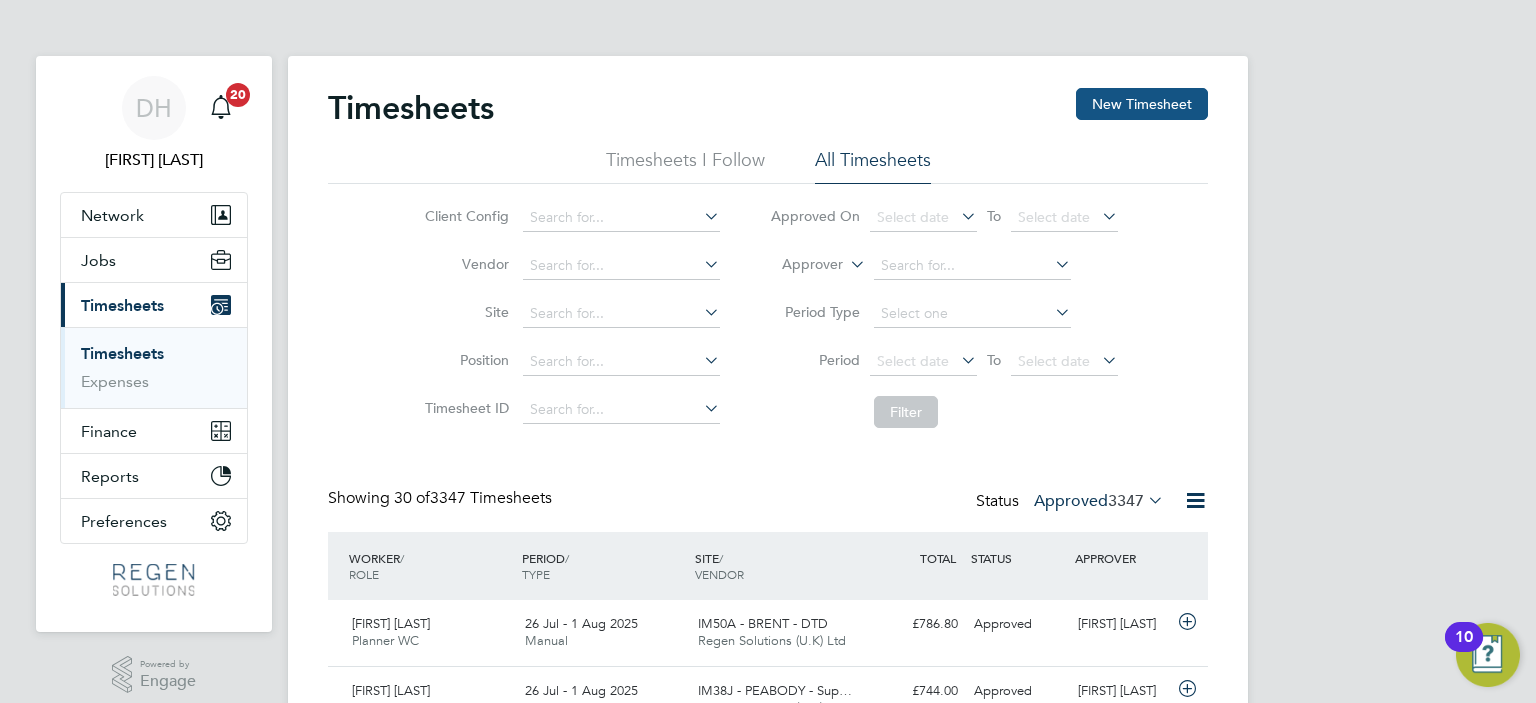 click on "New Timesheet" 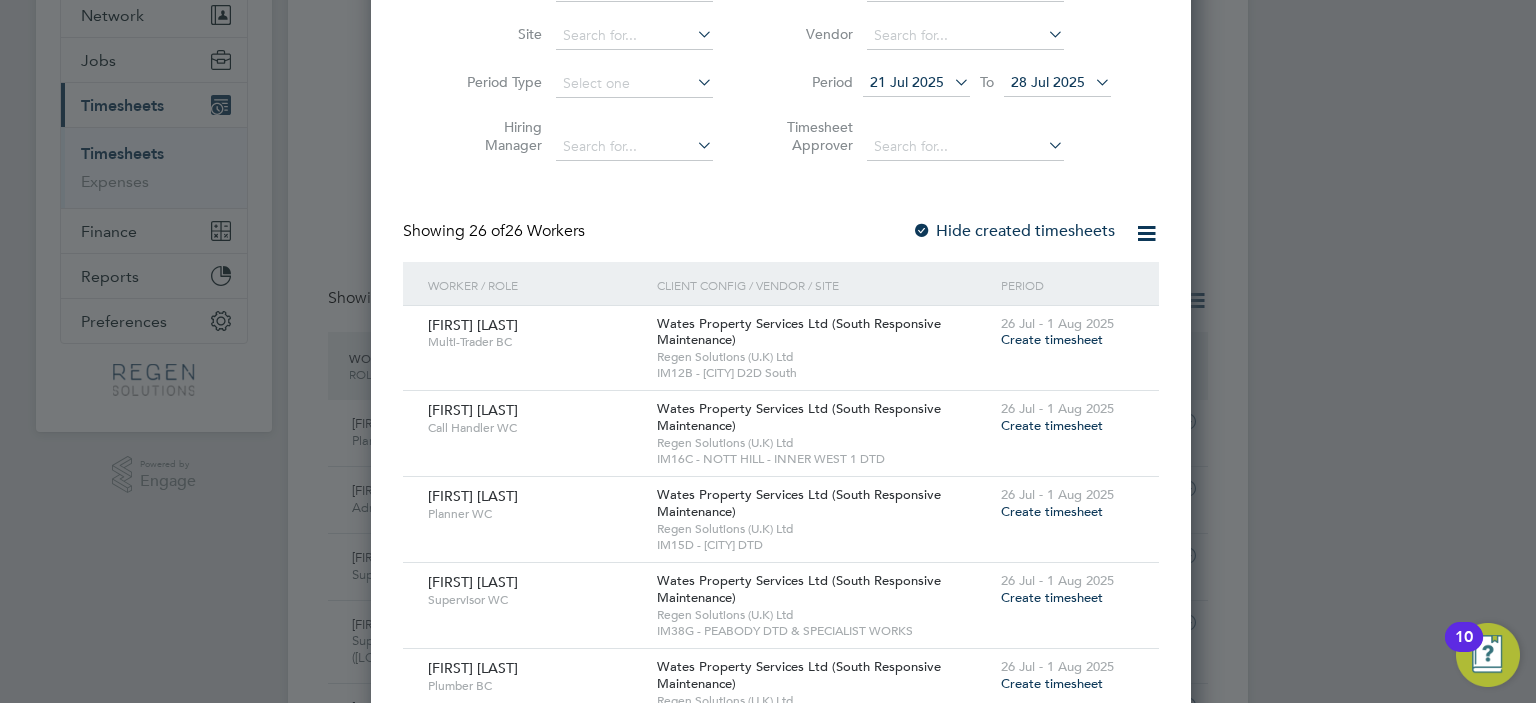 click on "Create timesheet" at bounding box center (1052, 511) 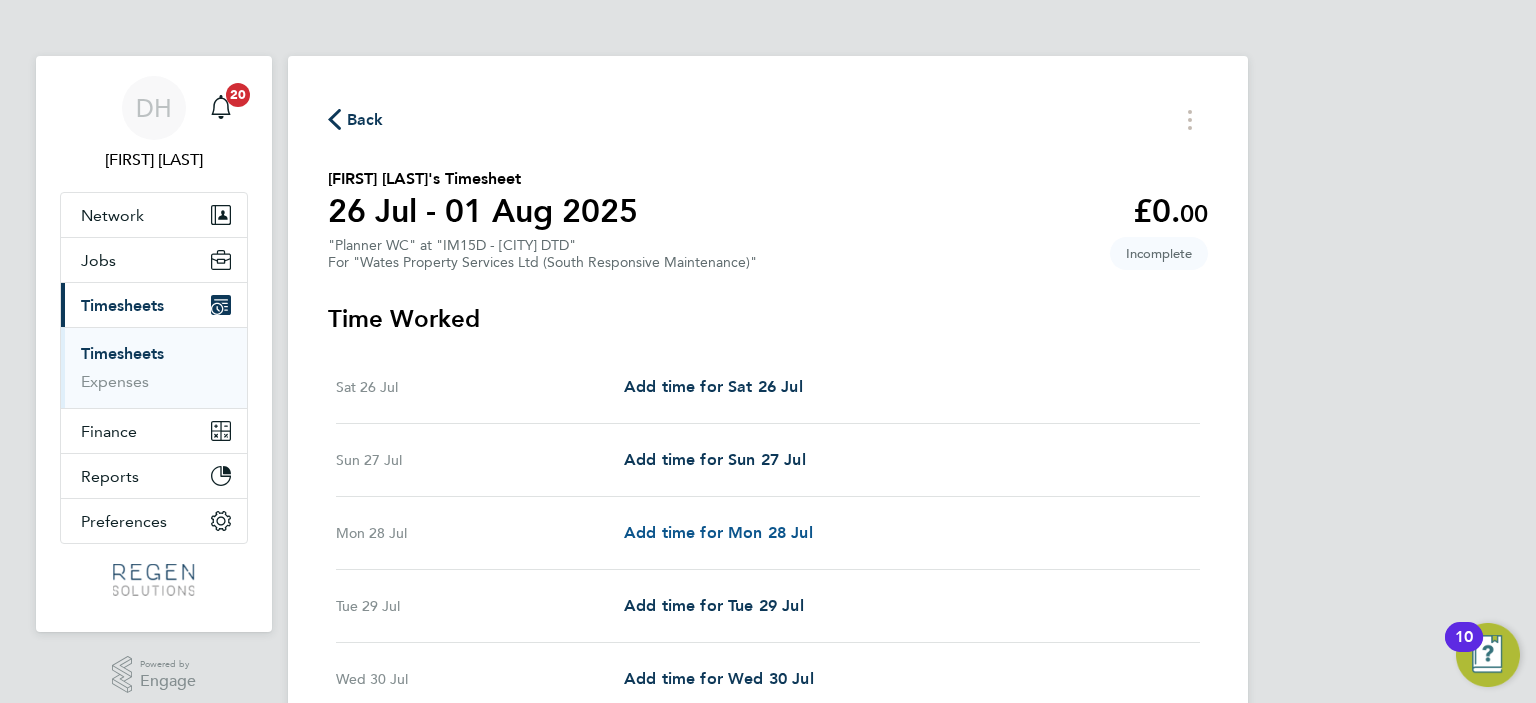 click on "Add time for Mon 28 Jul" at bounding box center (718, 532) 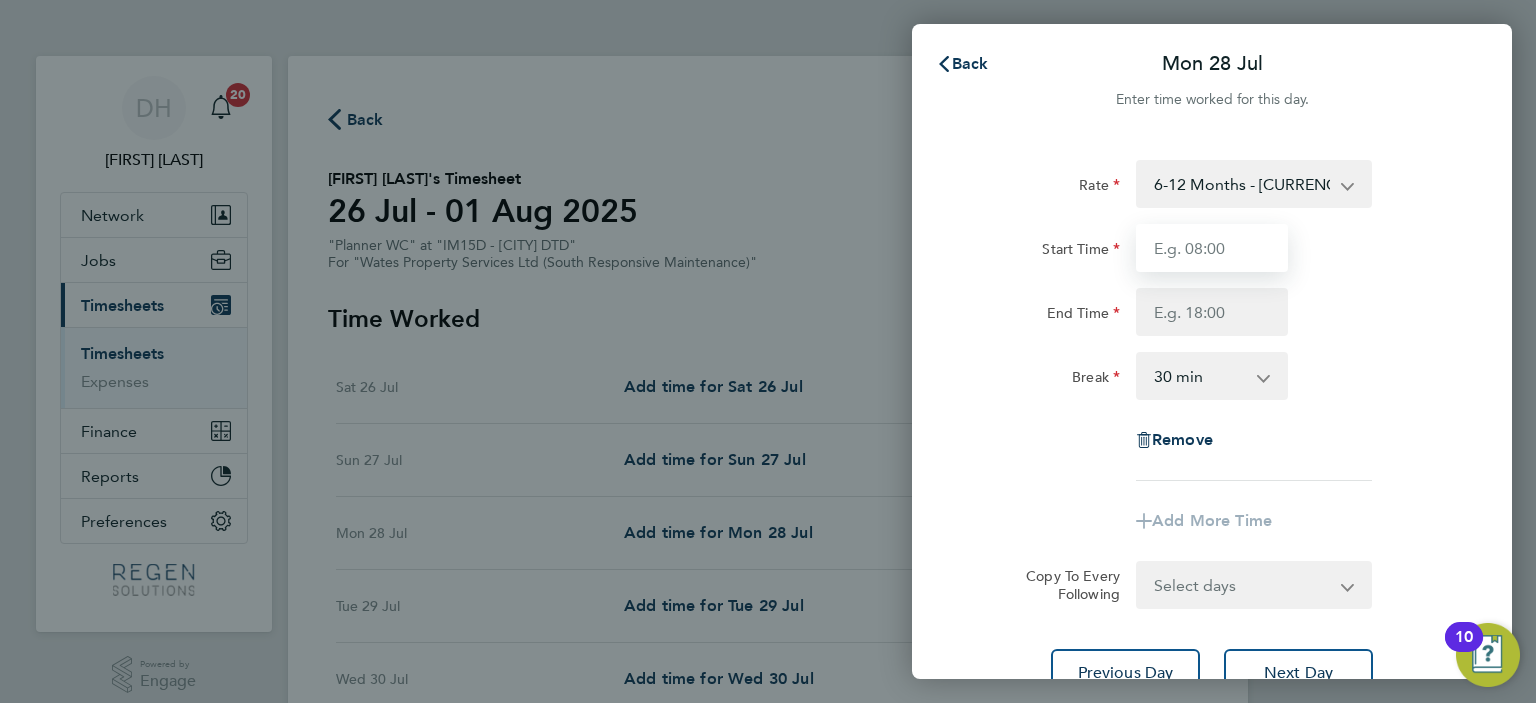 drag, startPoint x: 1170, startPoint y: 247, endPoint x: 1197, endPoint y: 262, distance: 30.88689 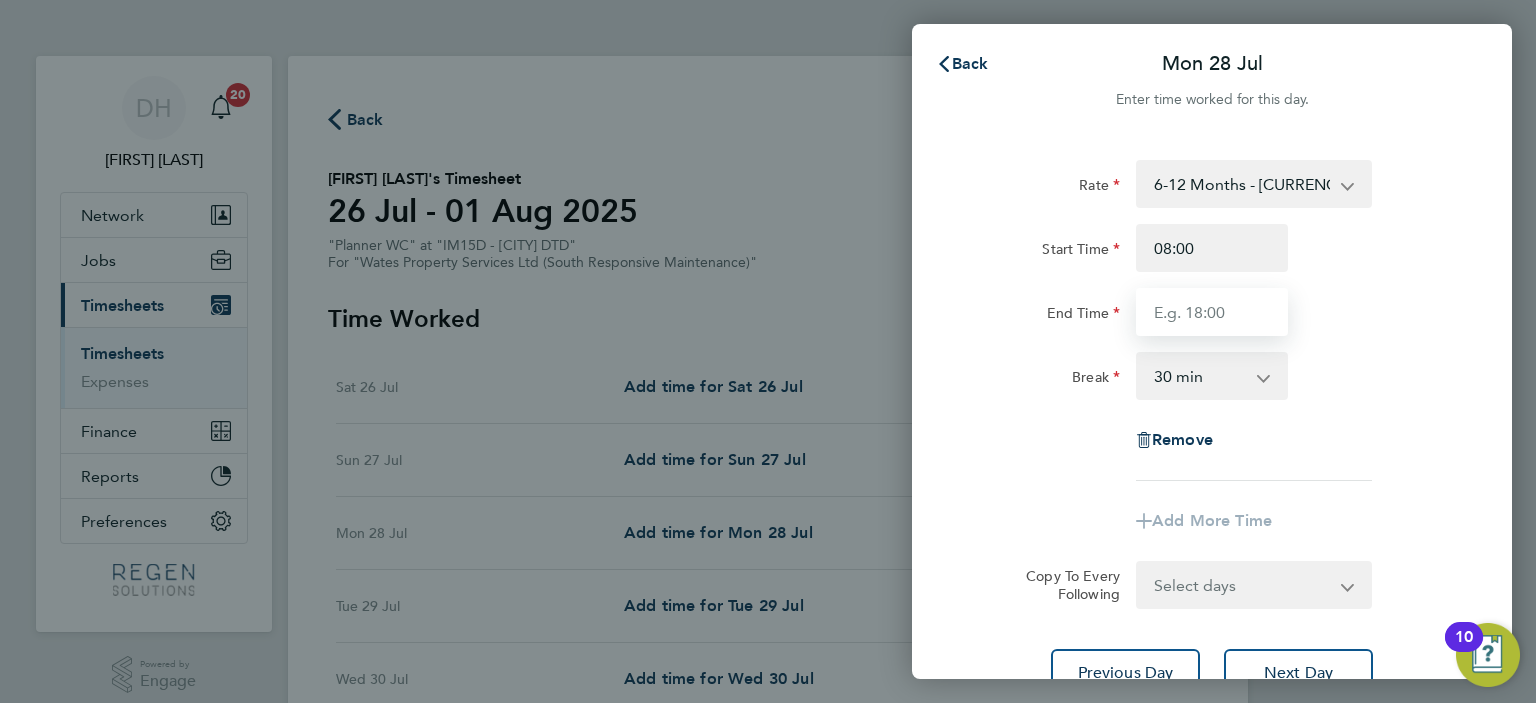 click on "End Time" at bounding box center [1212, 312] 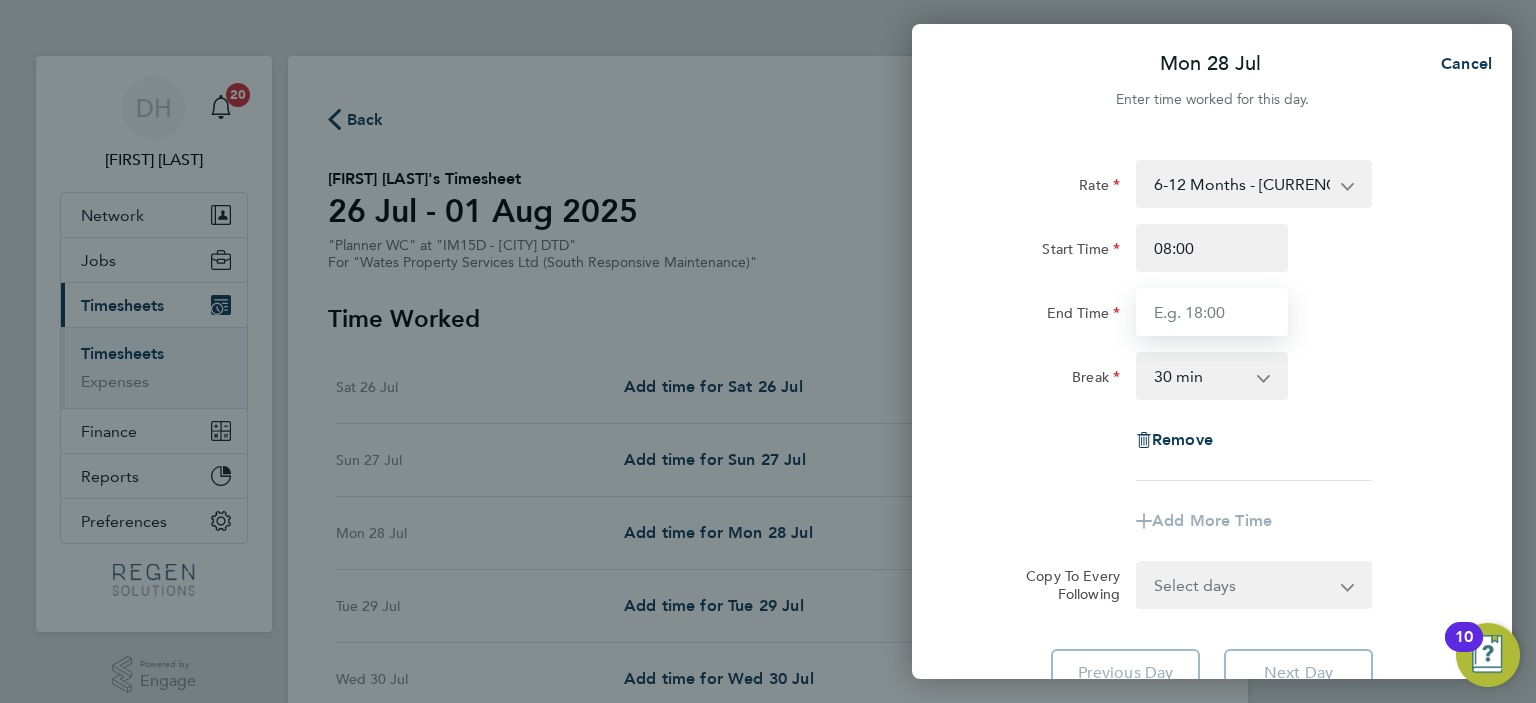 type on "18:00" 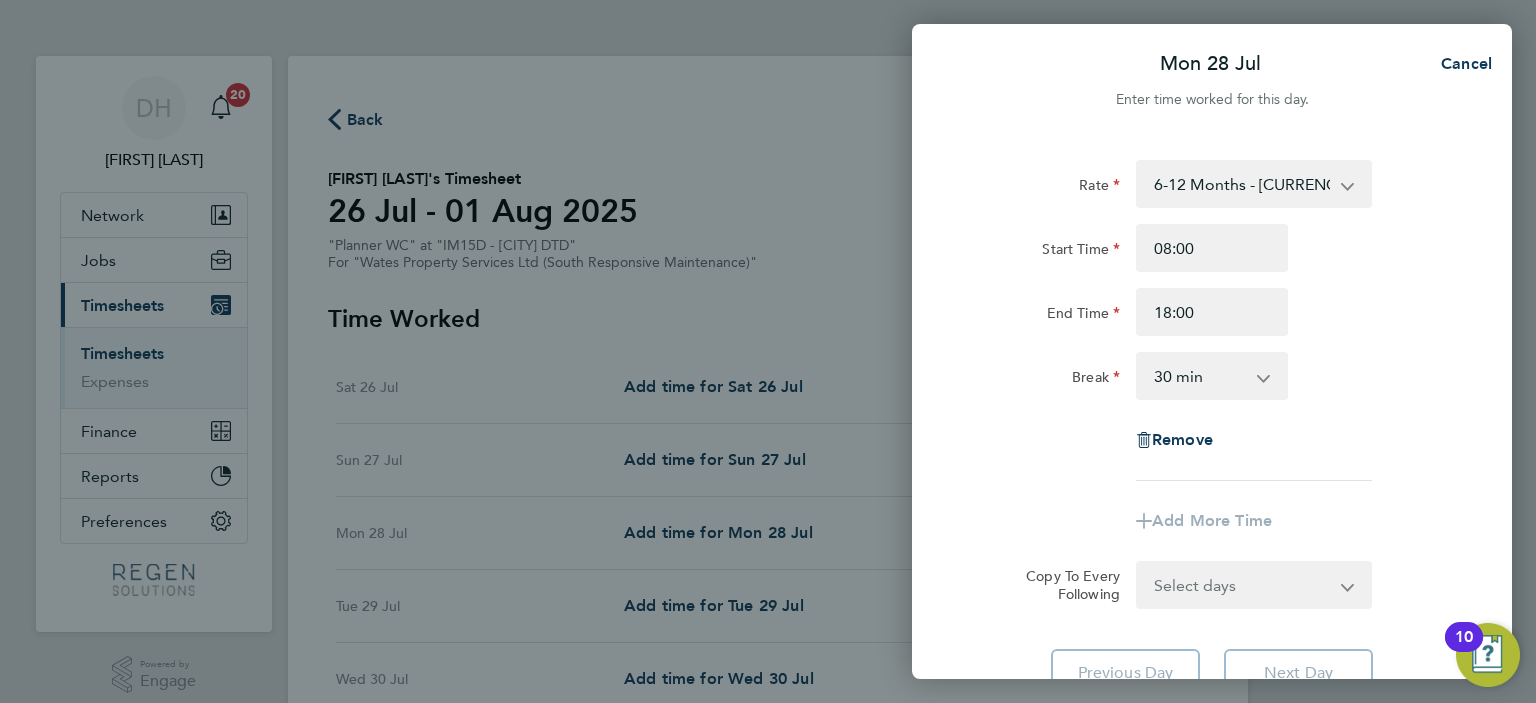 click on "0 min   15 min   30 min   45 min   60 min   75 min   90 min" at bounding box center [1200, 376] 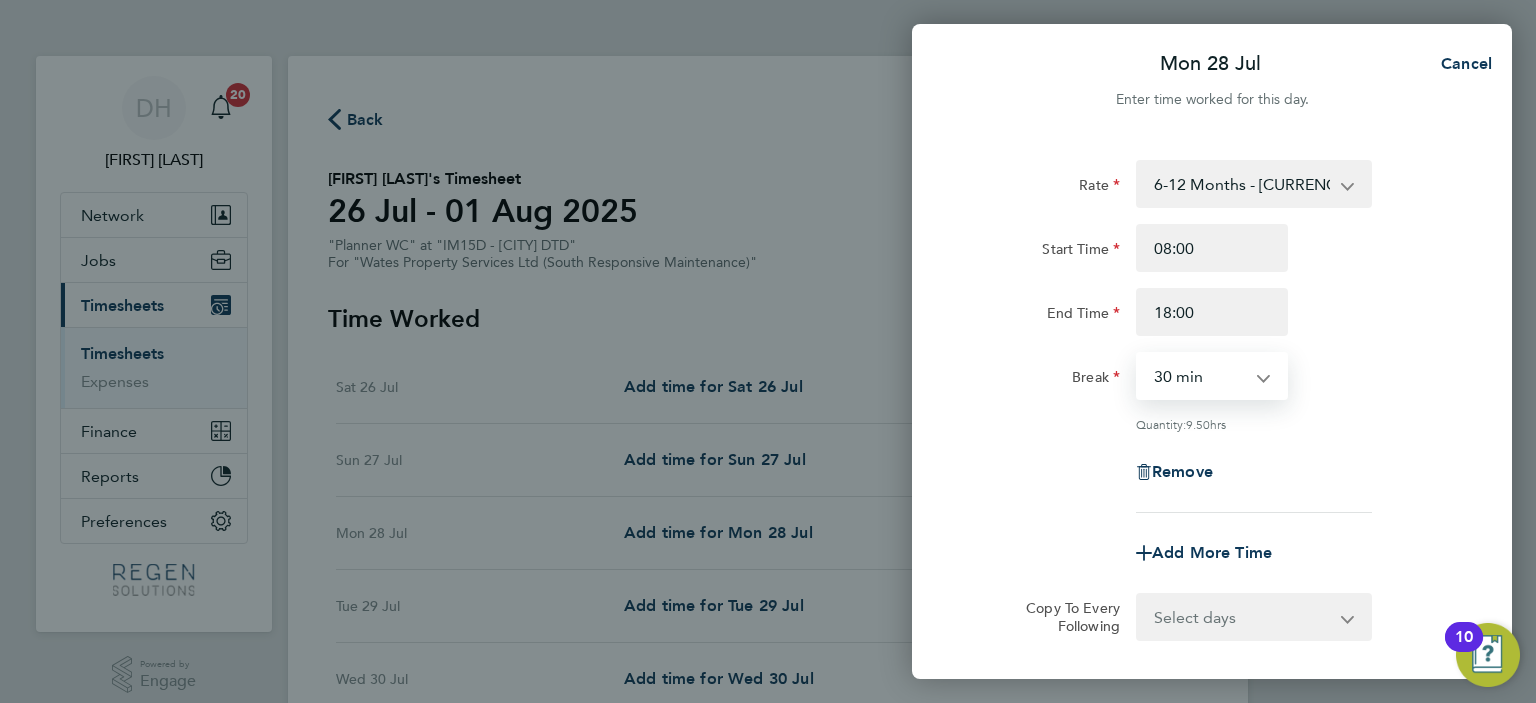 select on "60" 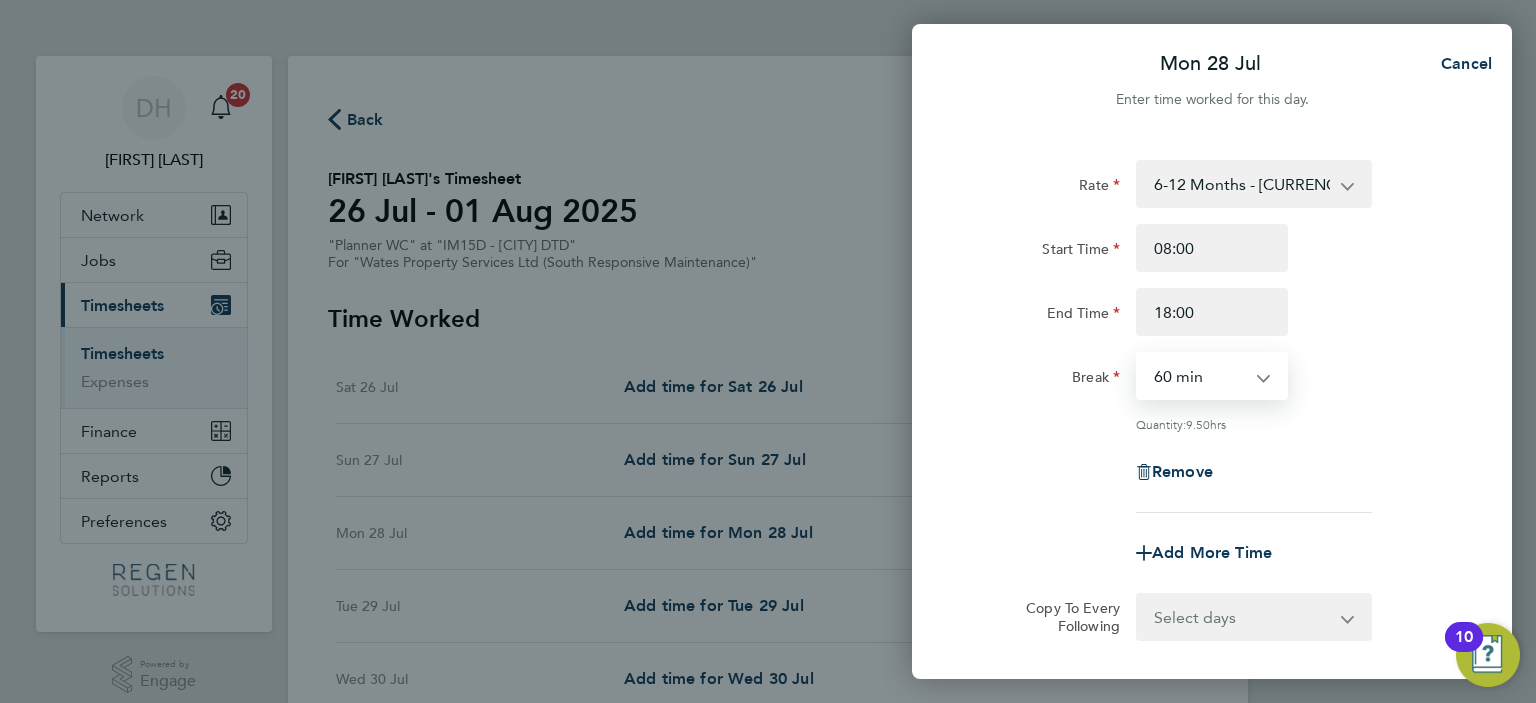 click on "0 min   15 min   30 min   45 min   60 min   75 min   90 min" at bounding box center (1200, 376) 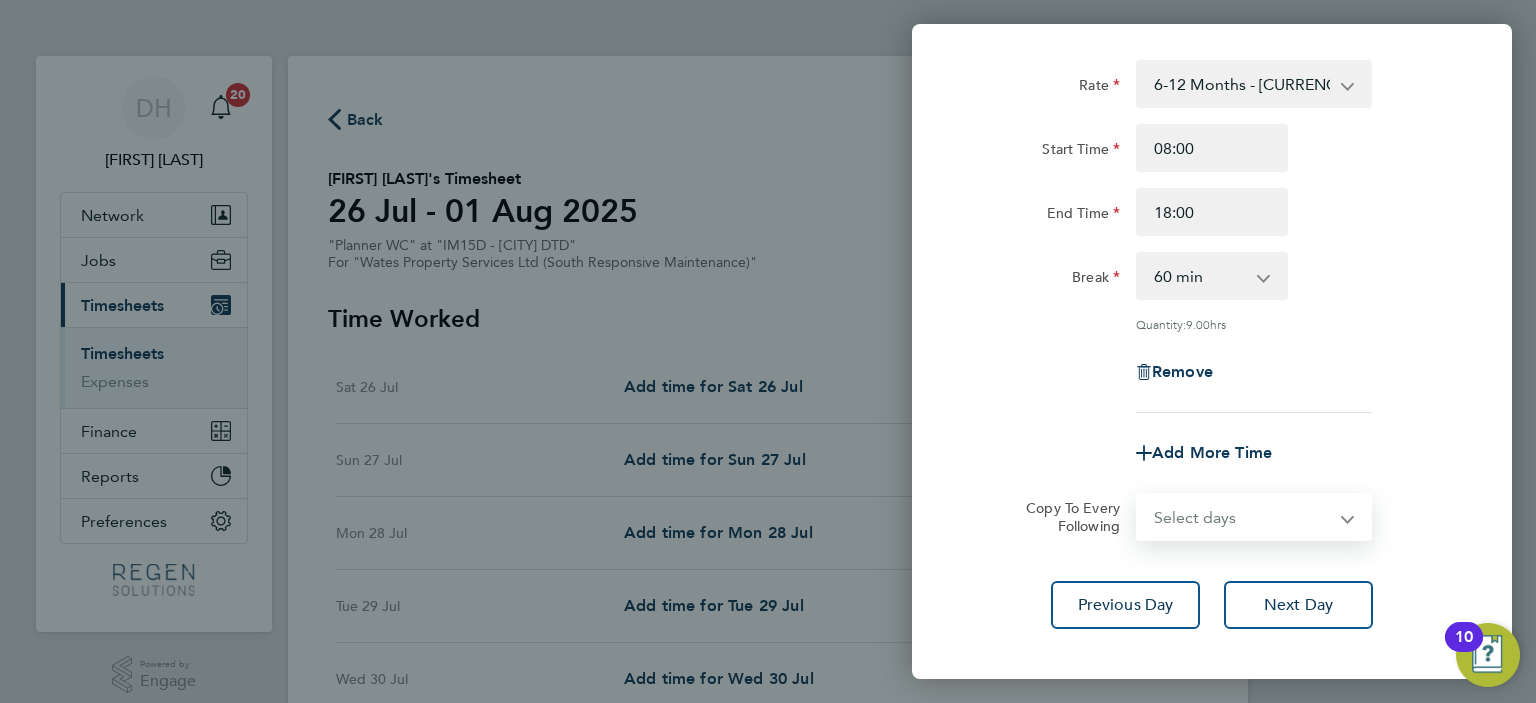 drag, startPoint x: 1240, startPoint y: 515, endPoint x: 1247, endPoint y: 535, distance: 21.189621 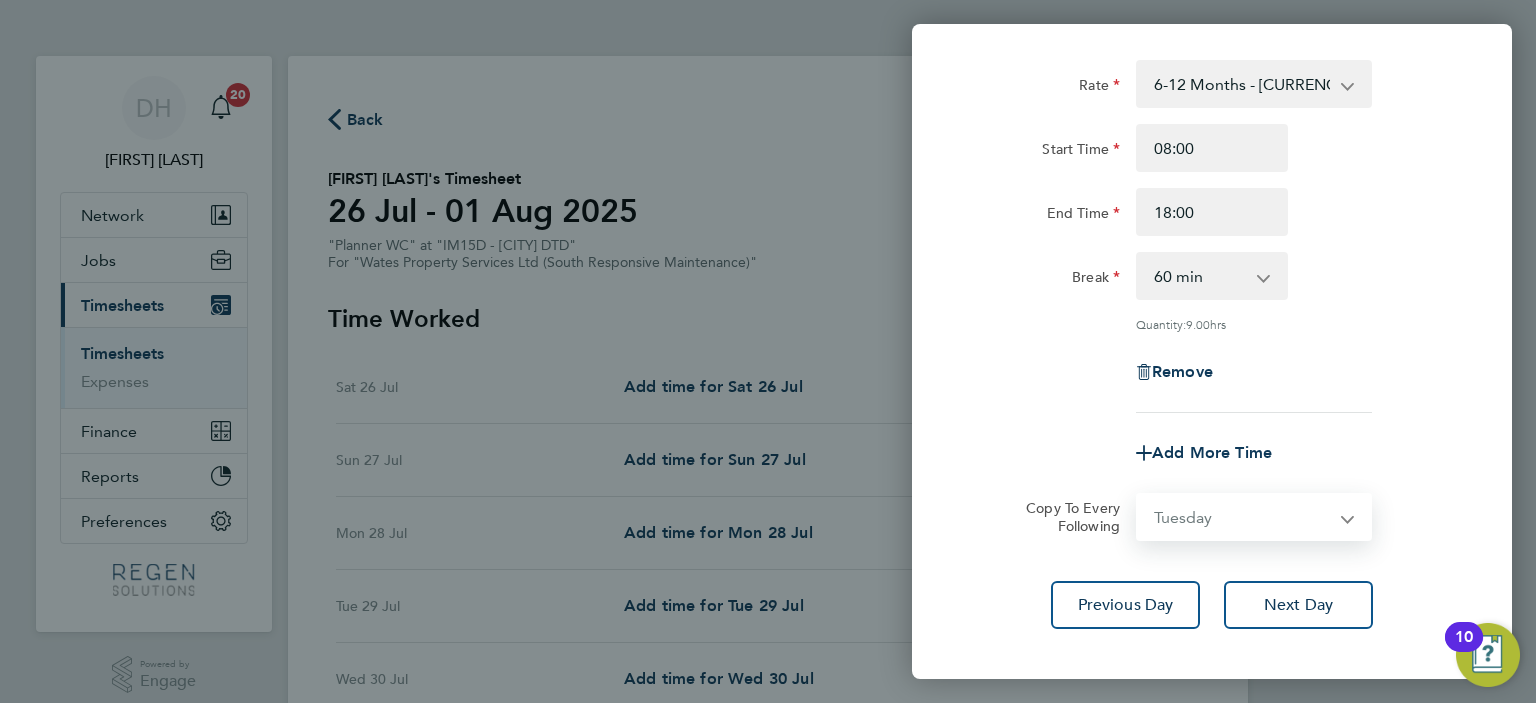 click on "Select days   Day   Tuesday   Wednesday   Thursday   Friday" at bounding box center [1243, 517] 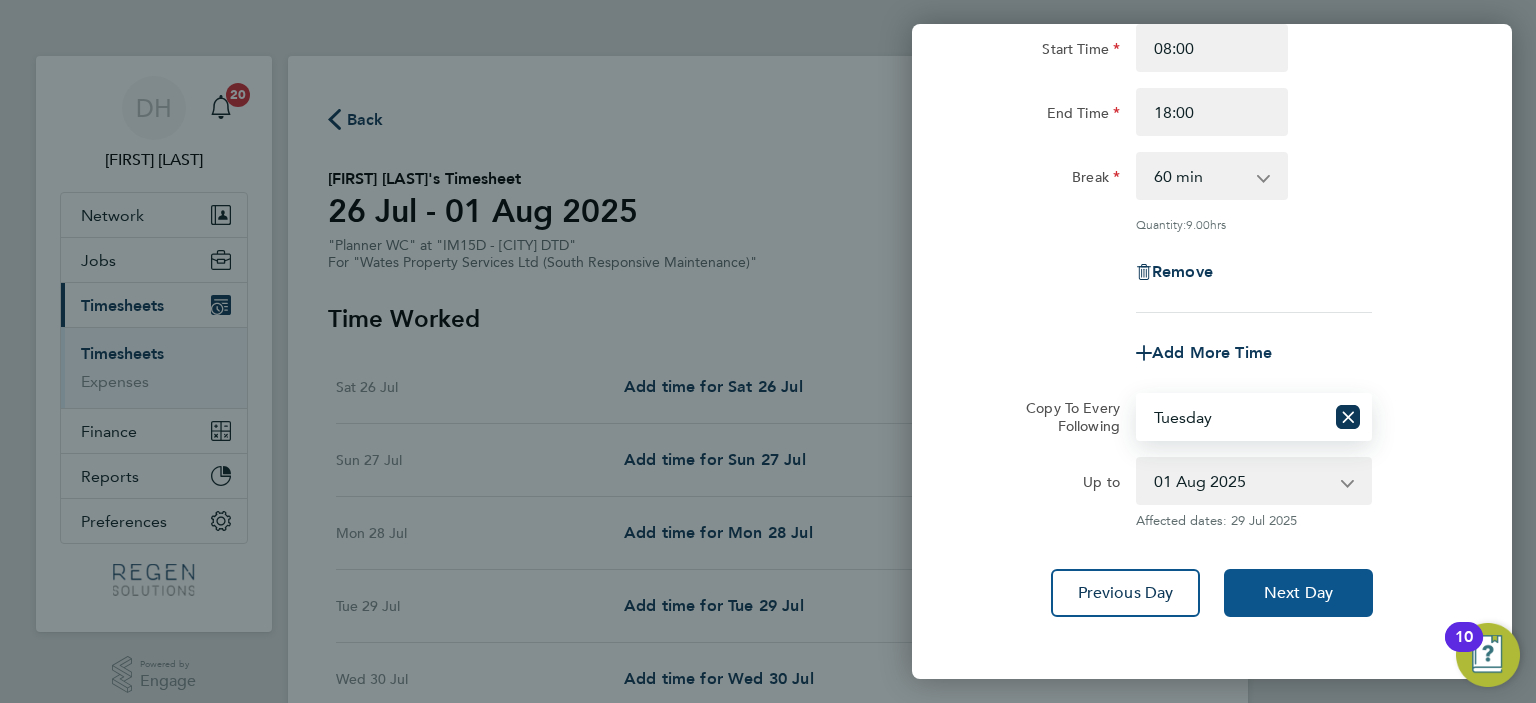 click on "Next Day" 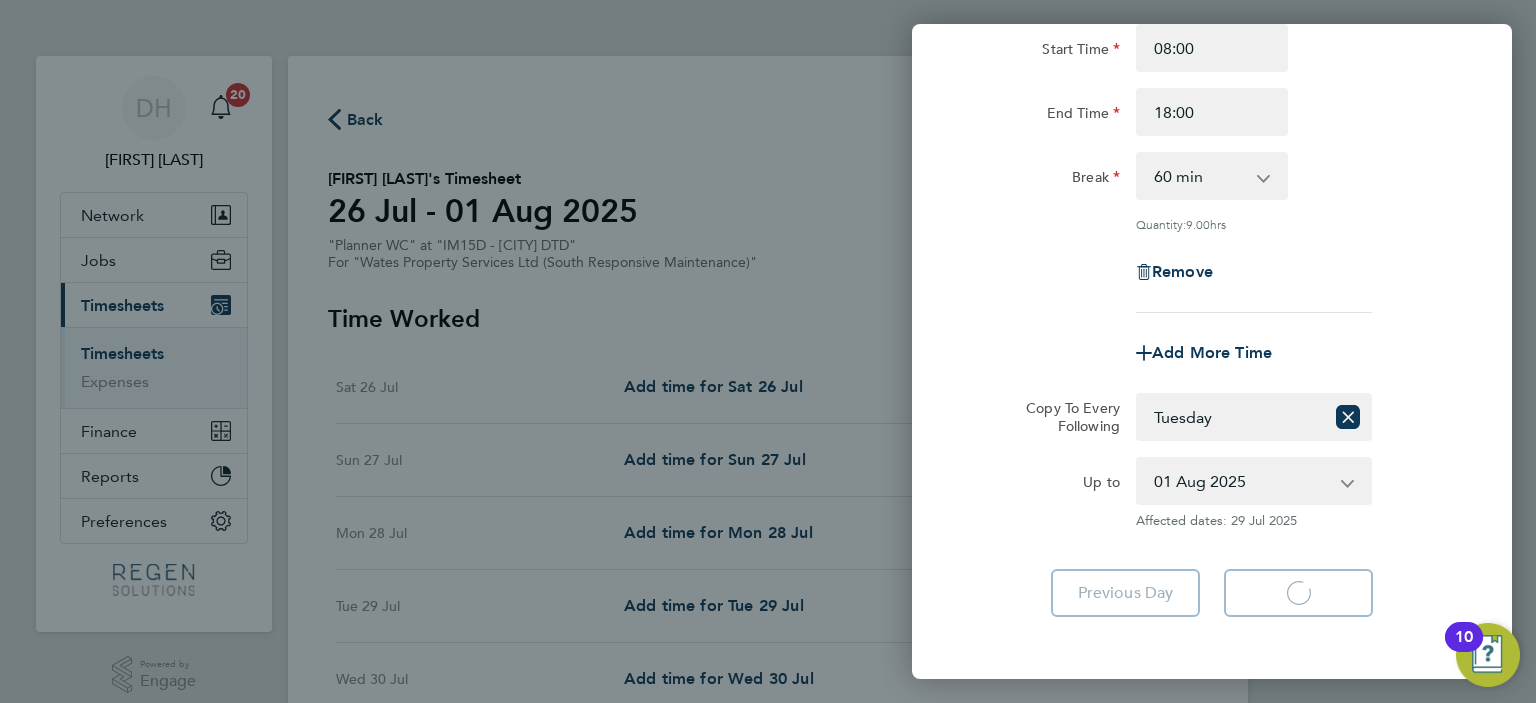 select on "60" 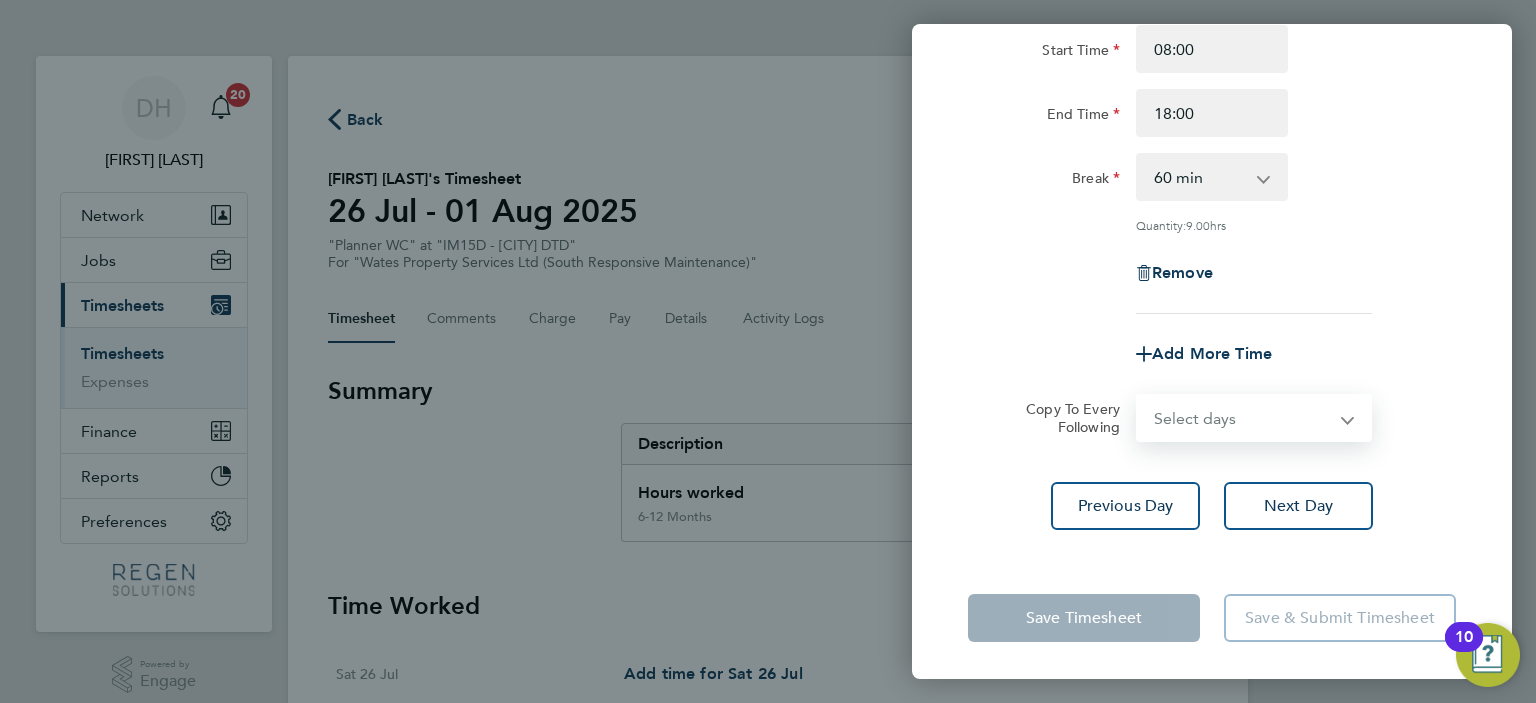 click on "Select days   Day   Wednesday   Thursday   Friday" at bounding box center [1243, 418] 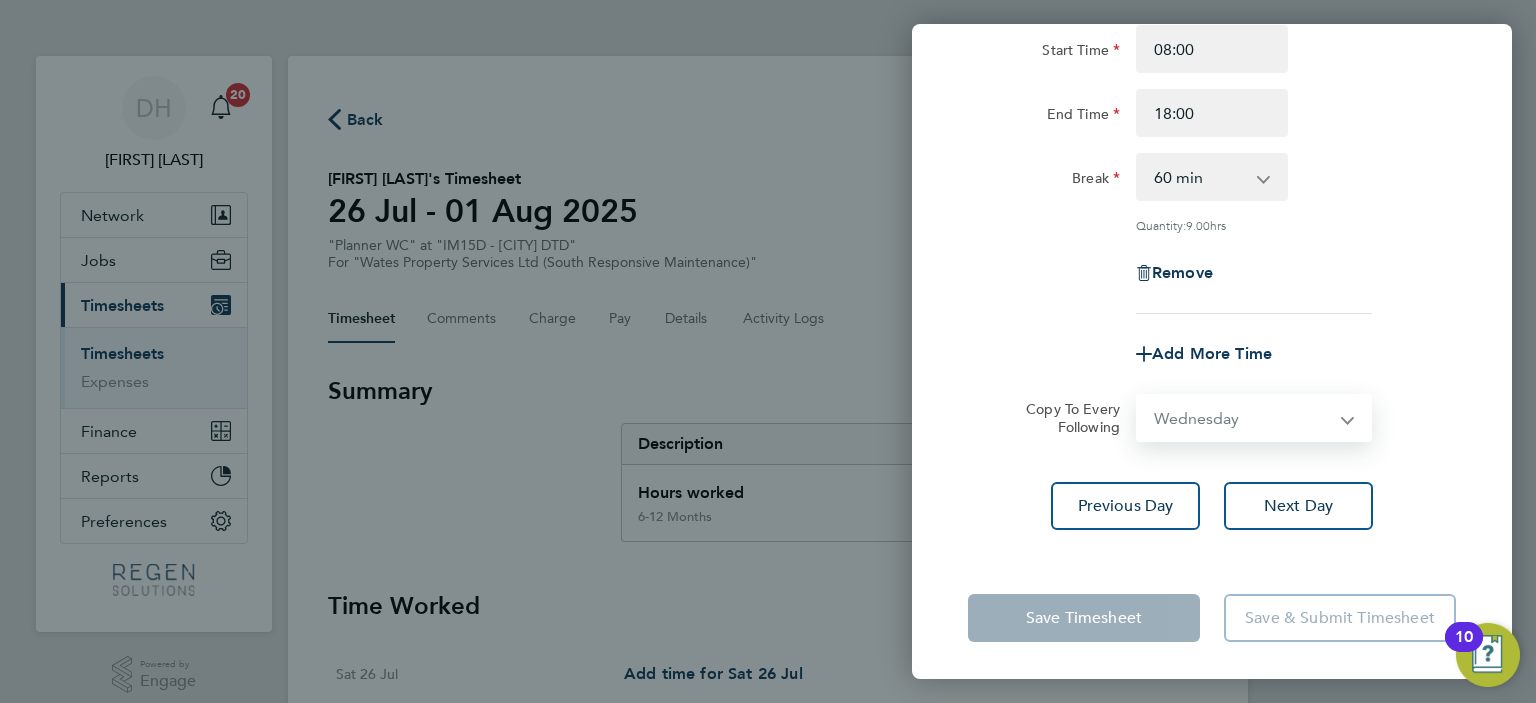click on "Select days   Day   Wednesday   Thursday   Friday" at bounding box center [1243, 418] 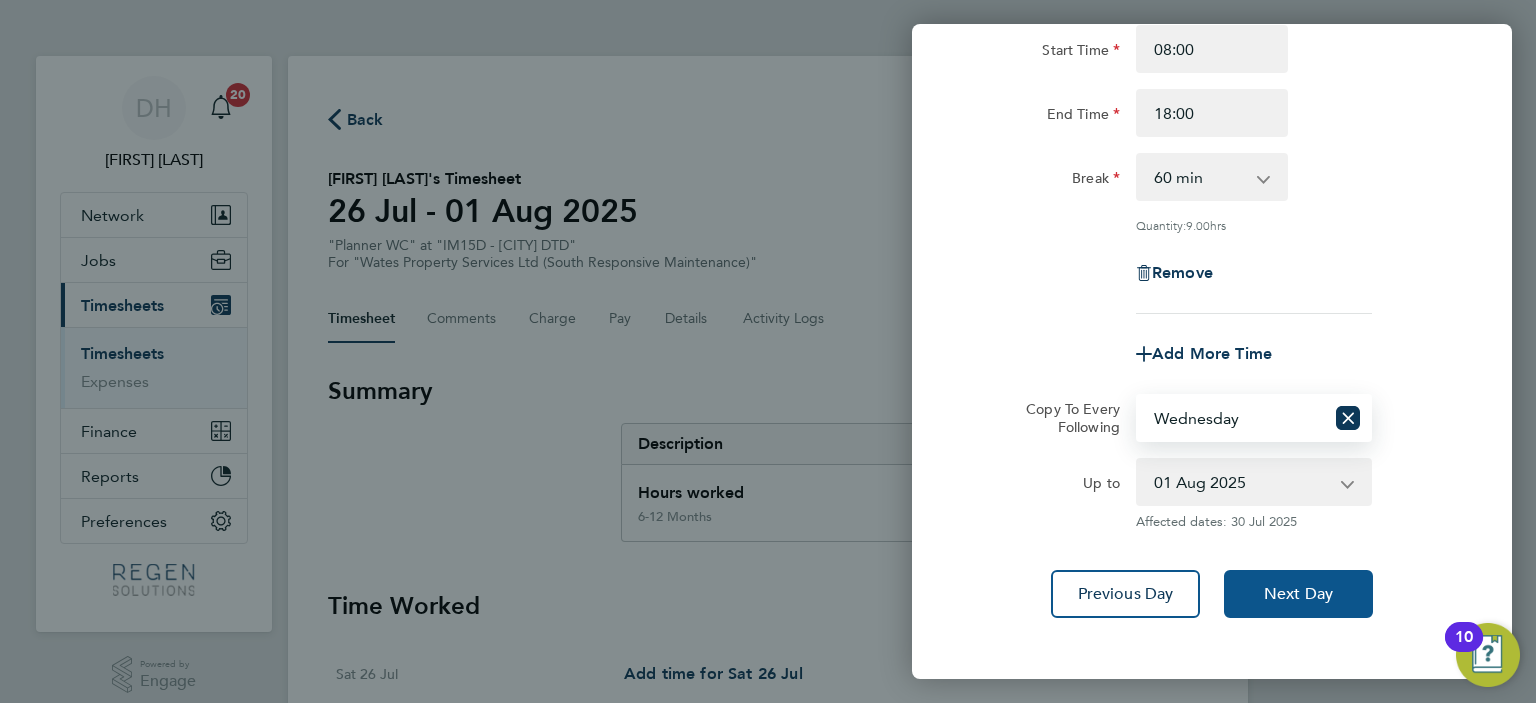 click on "Next Day" 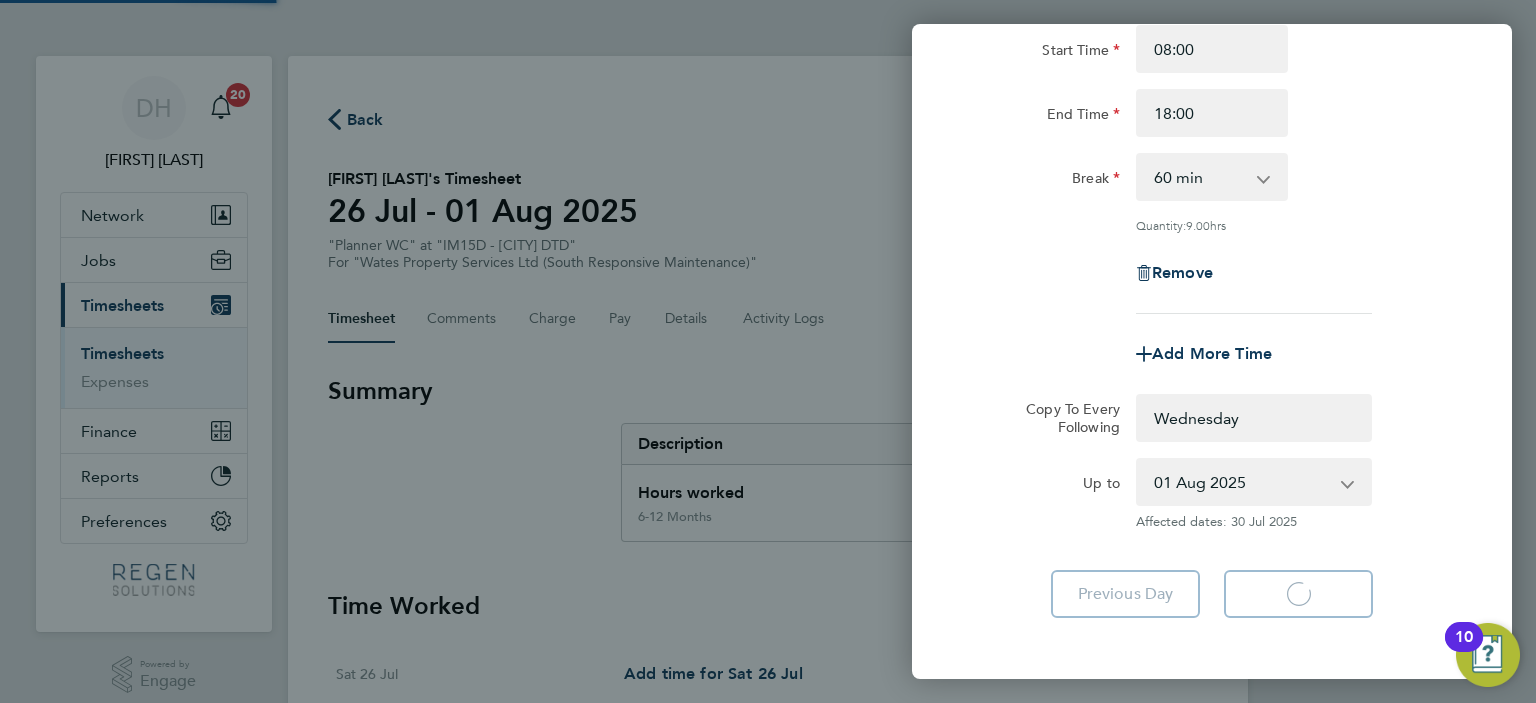 select on "0: null" 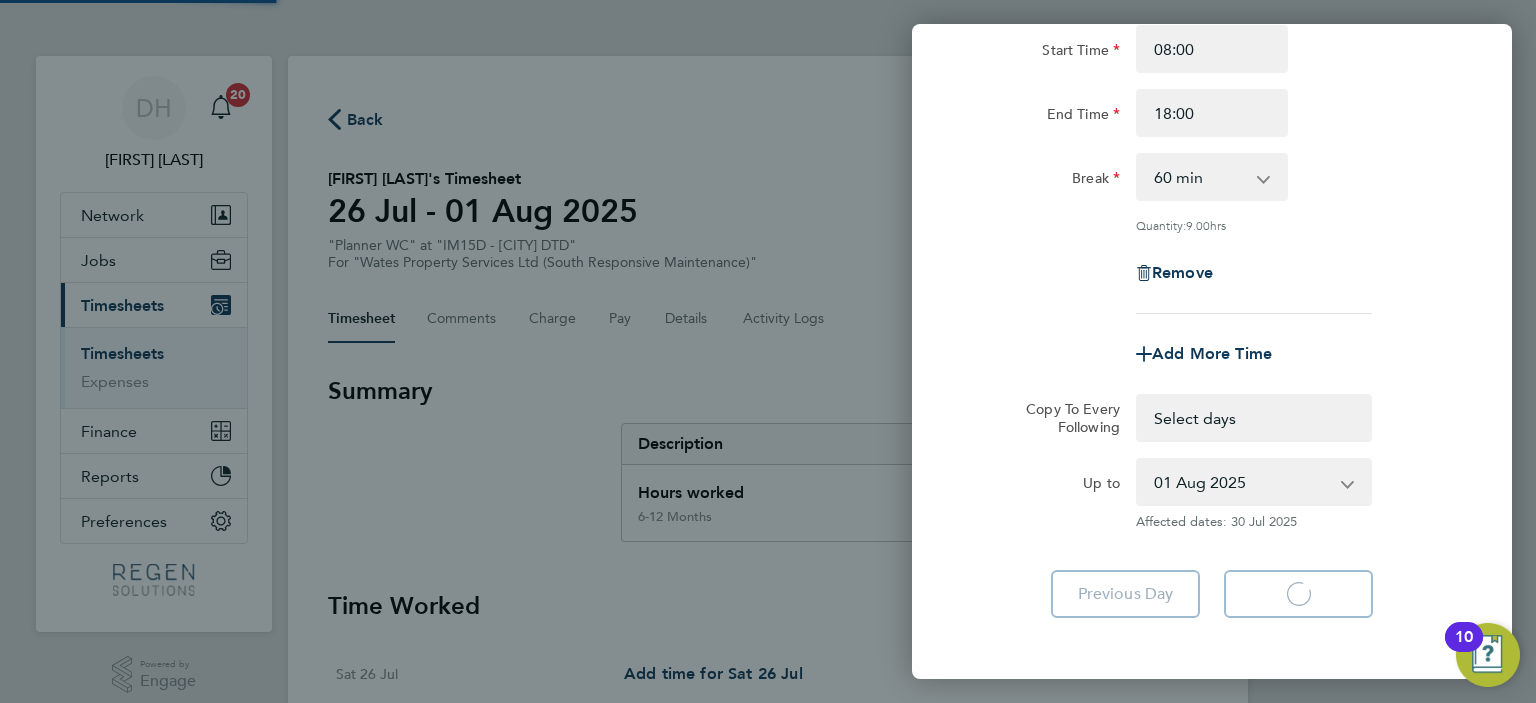 select on "60" 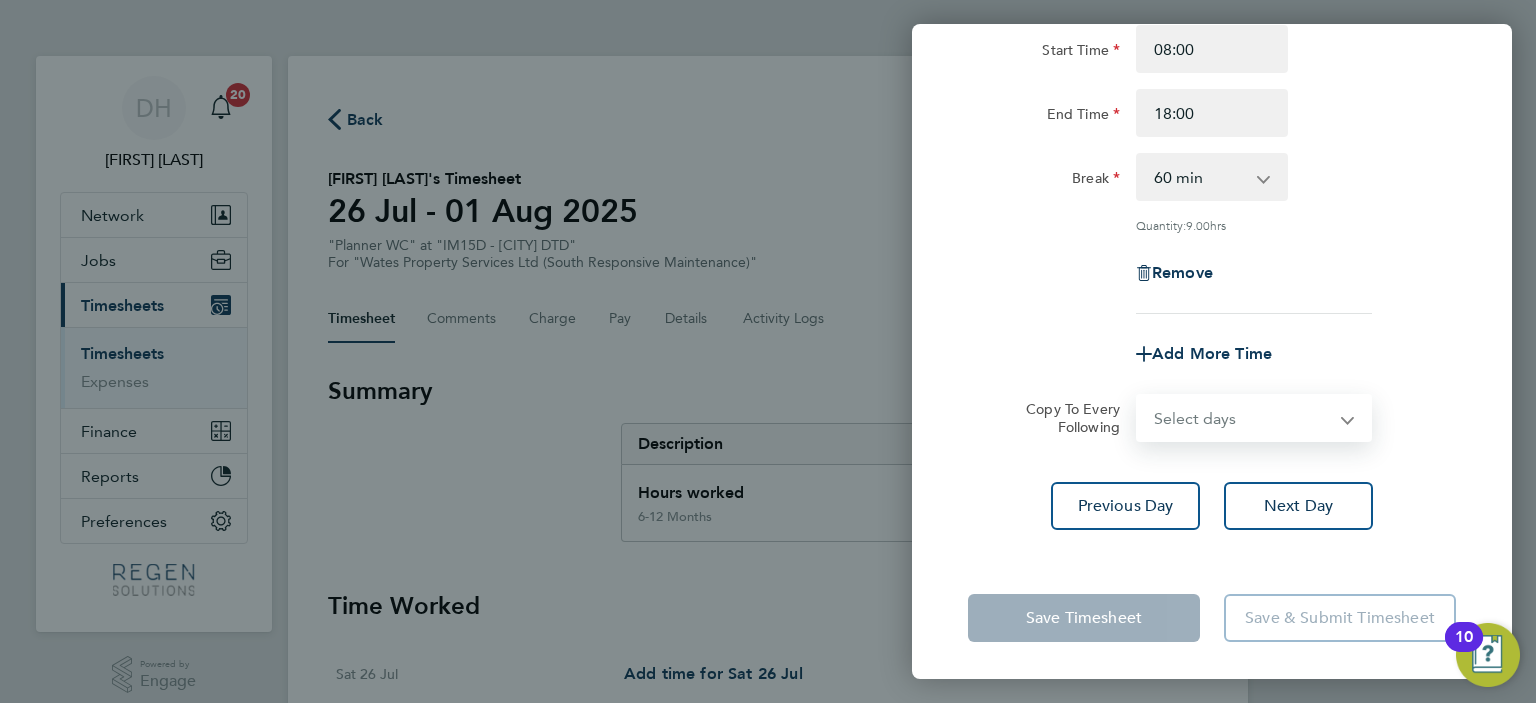 click on "Select days   Day   Thursday   Friday" at bounding box center (1243, 418) 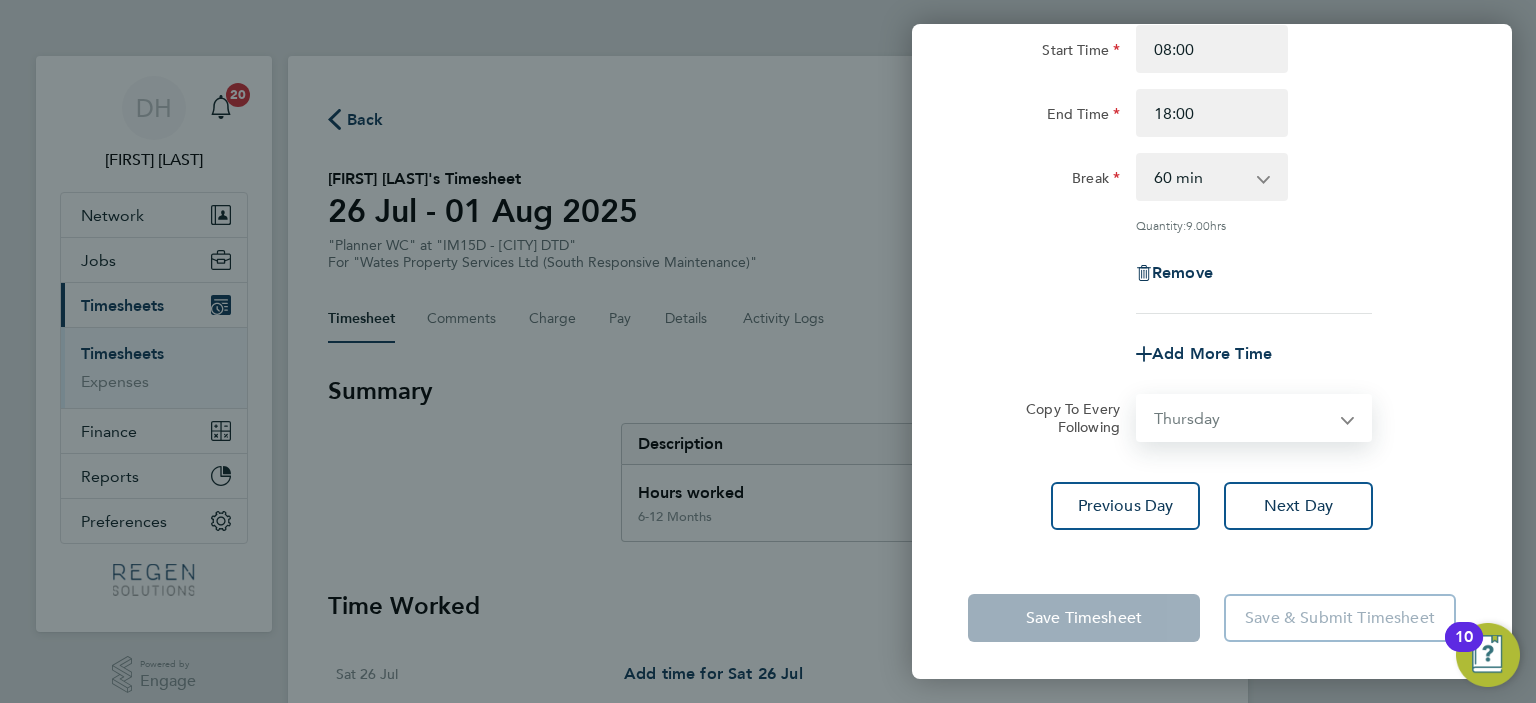 click on "Select days   Day   Thursday   Friday" at bounding box center [1243, 418] 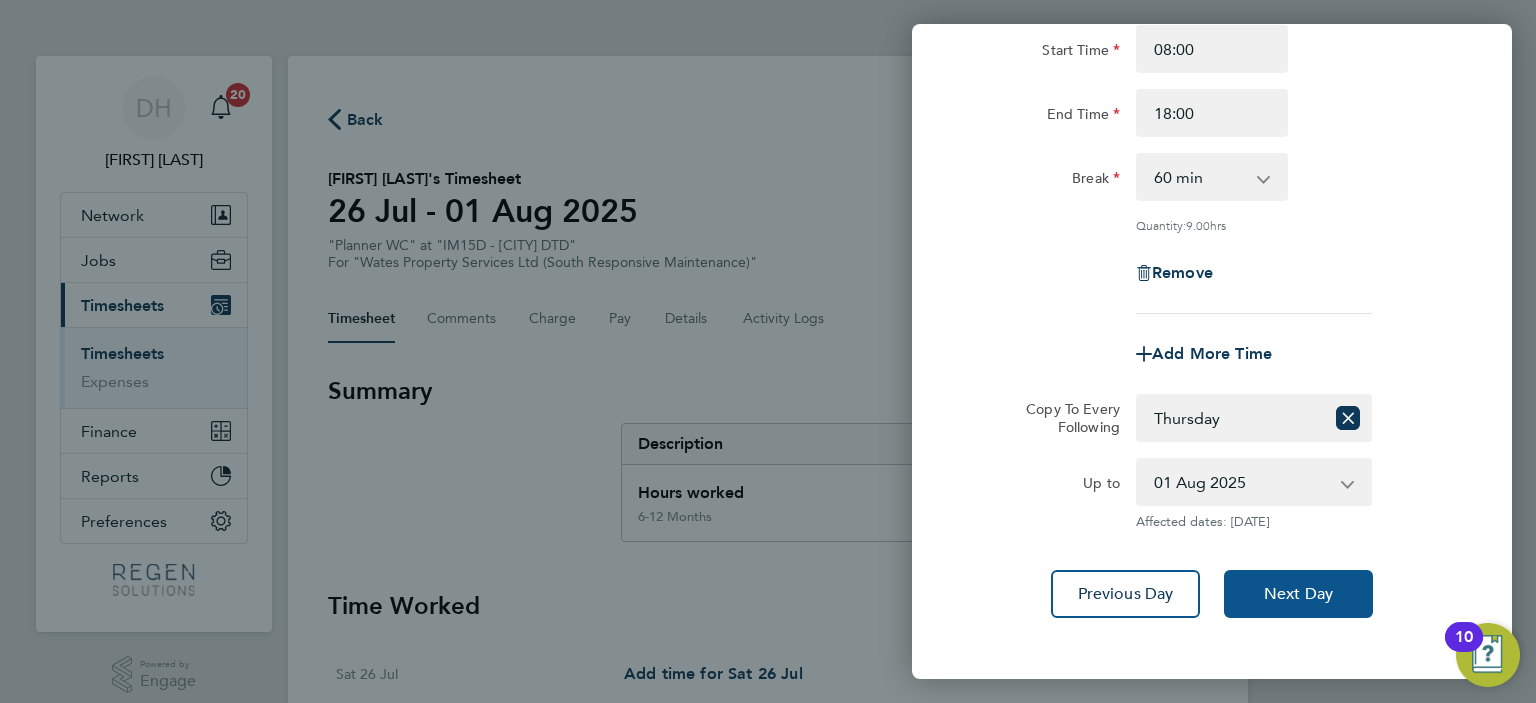 click on "Next Day" 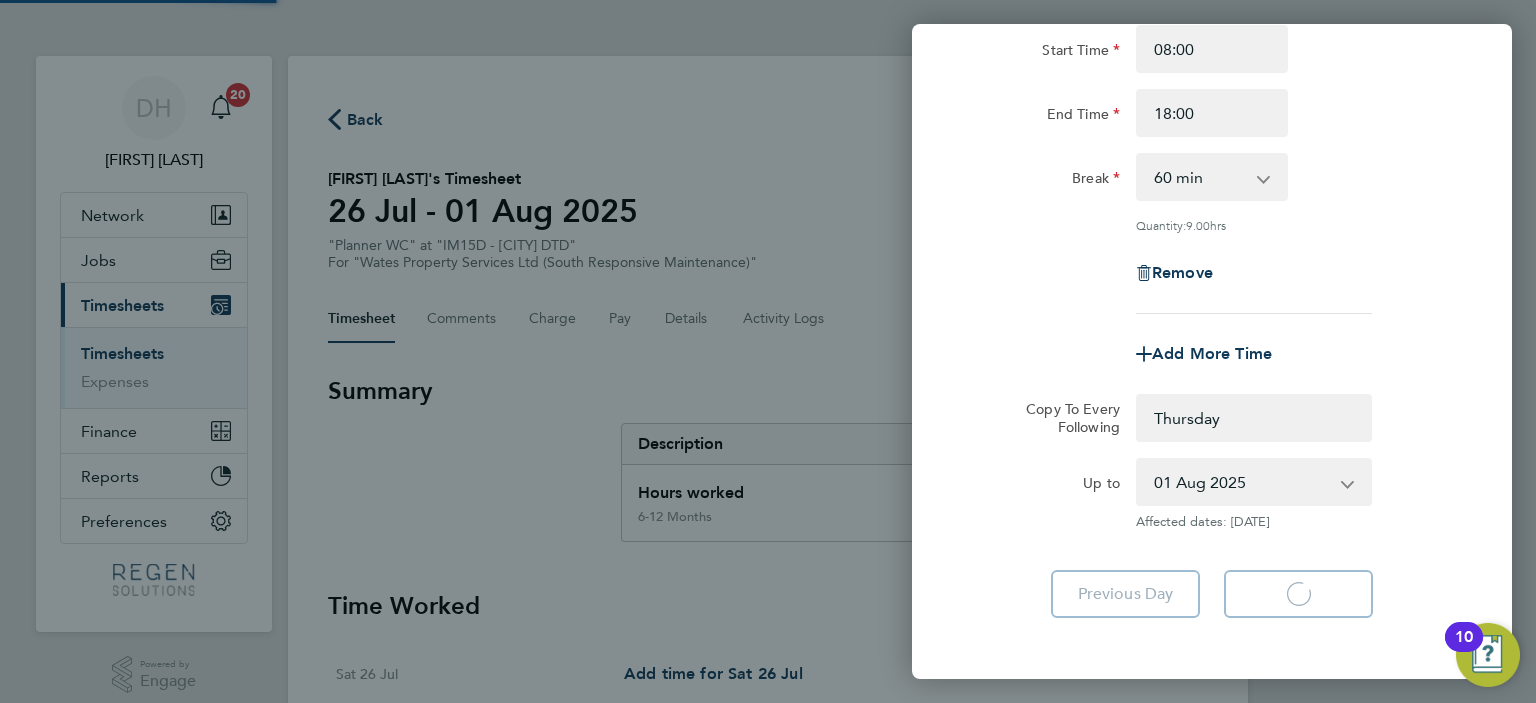 select on "0: null" 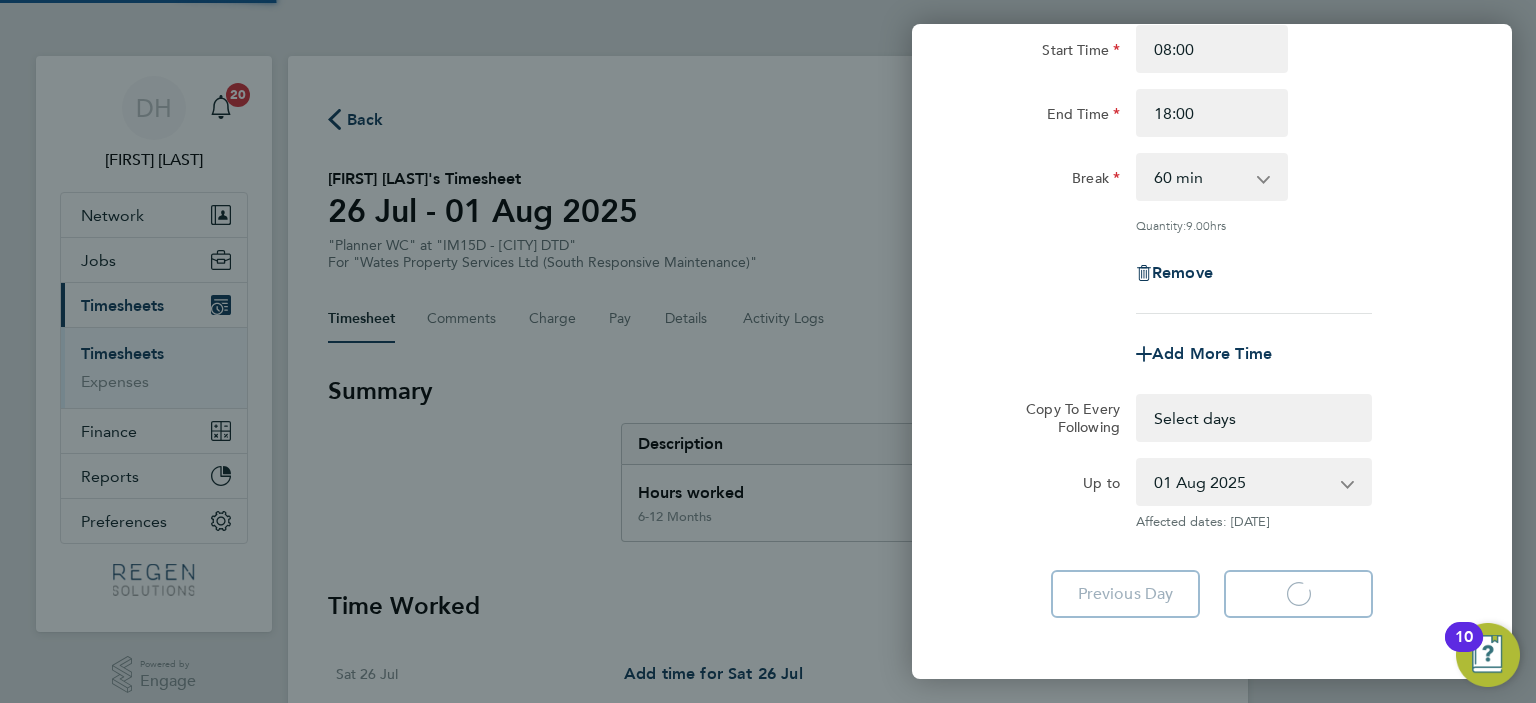 select on "60" 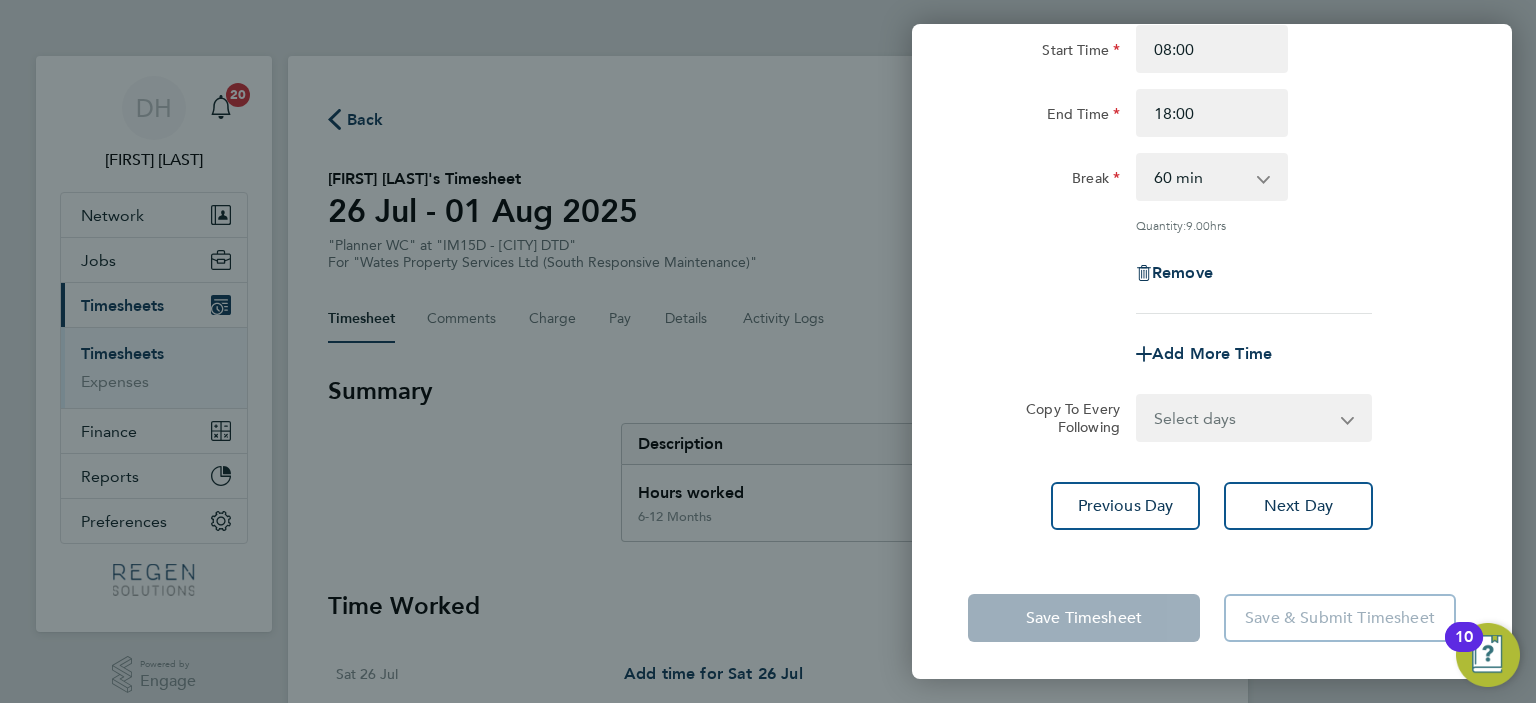click on "Select days   Friday" at bounding box center [1243, 418] 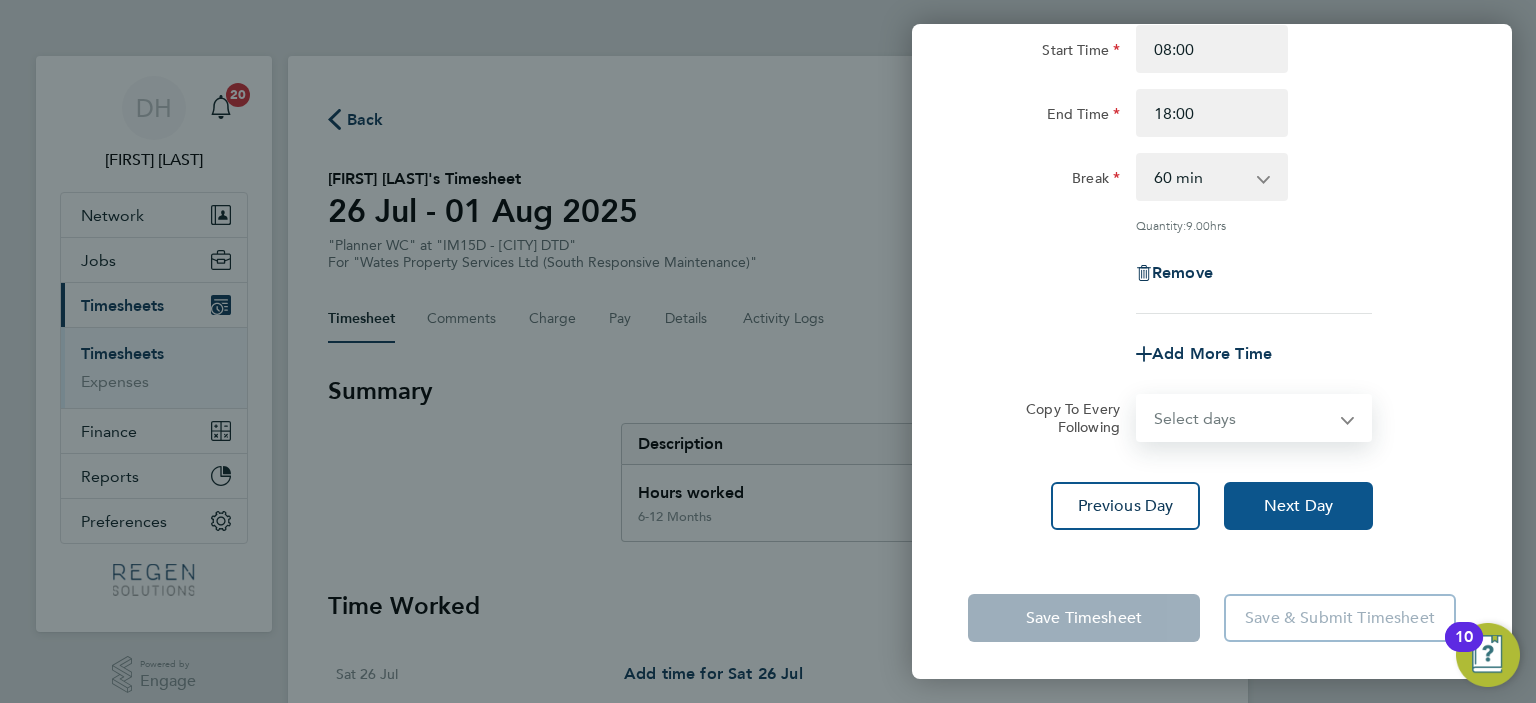select on "FRI" 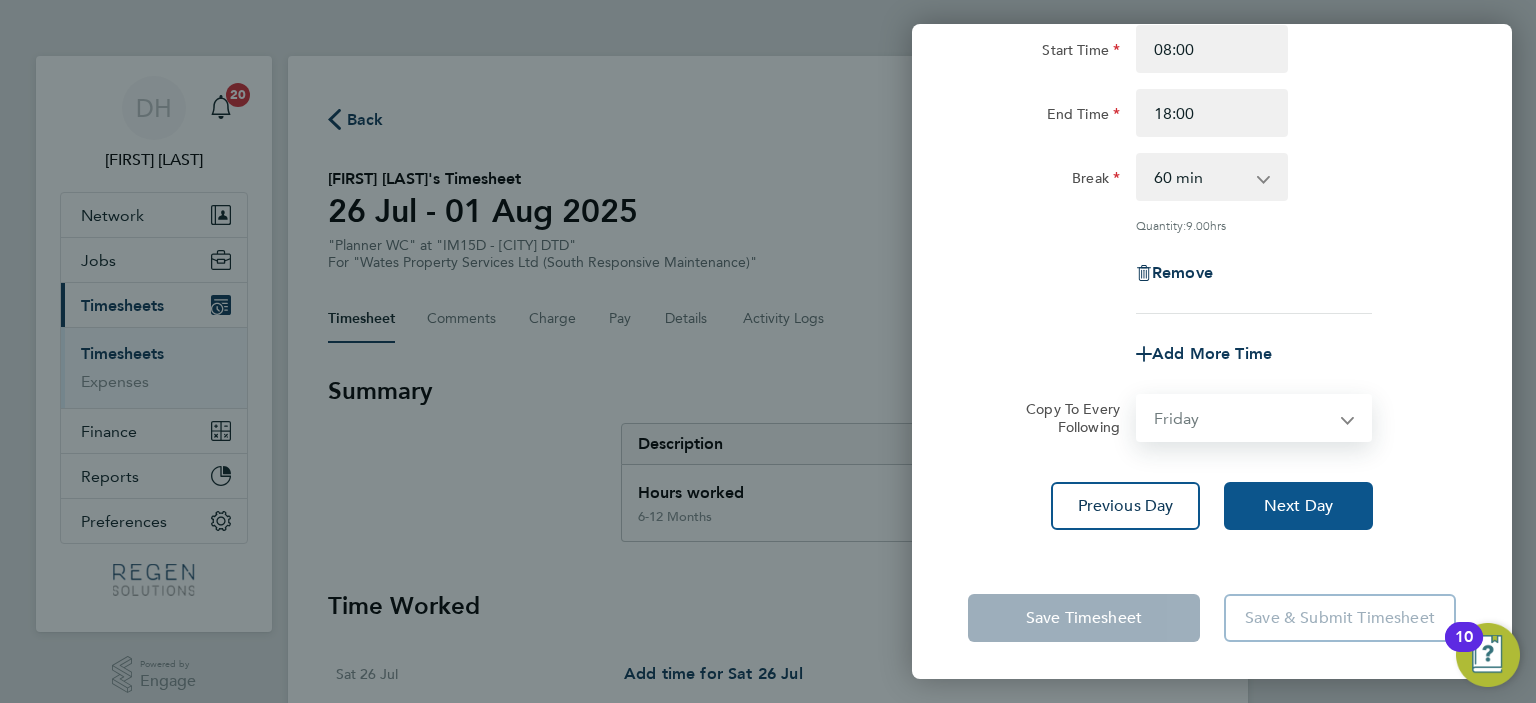 click on "Select days   Friday" at bounding box center (1243, 418) 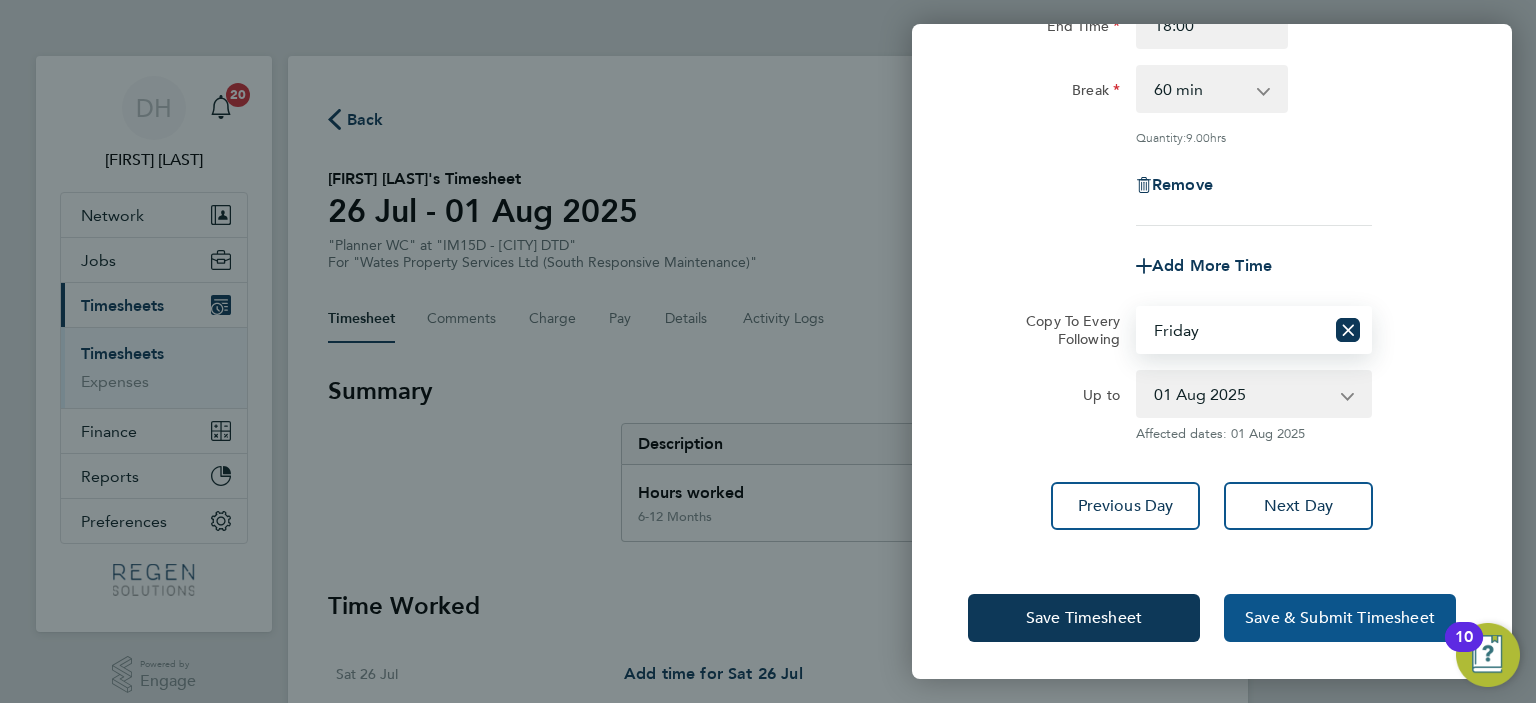 click on "Save & Submit Timesheet" 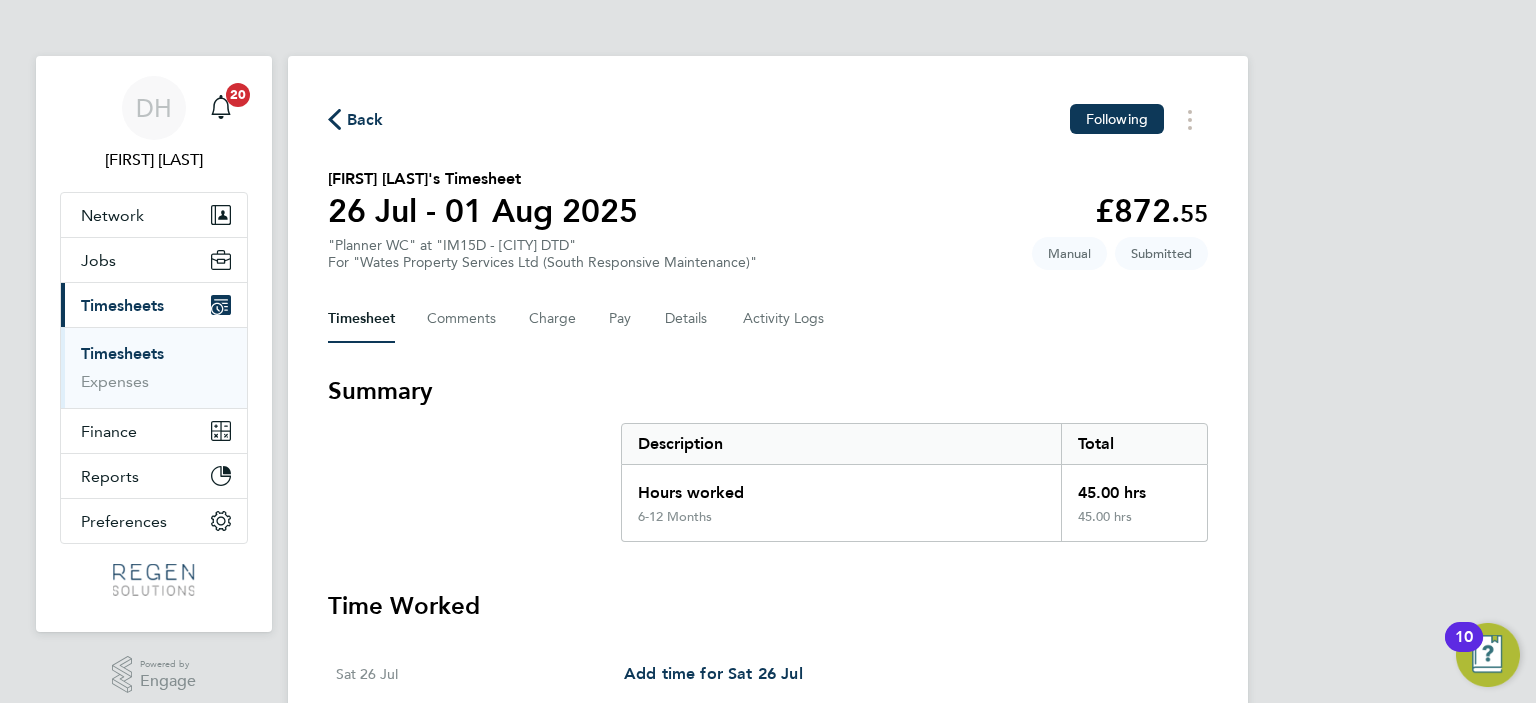 click on "Back" 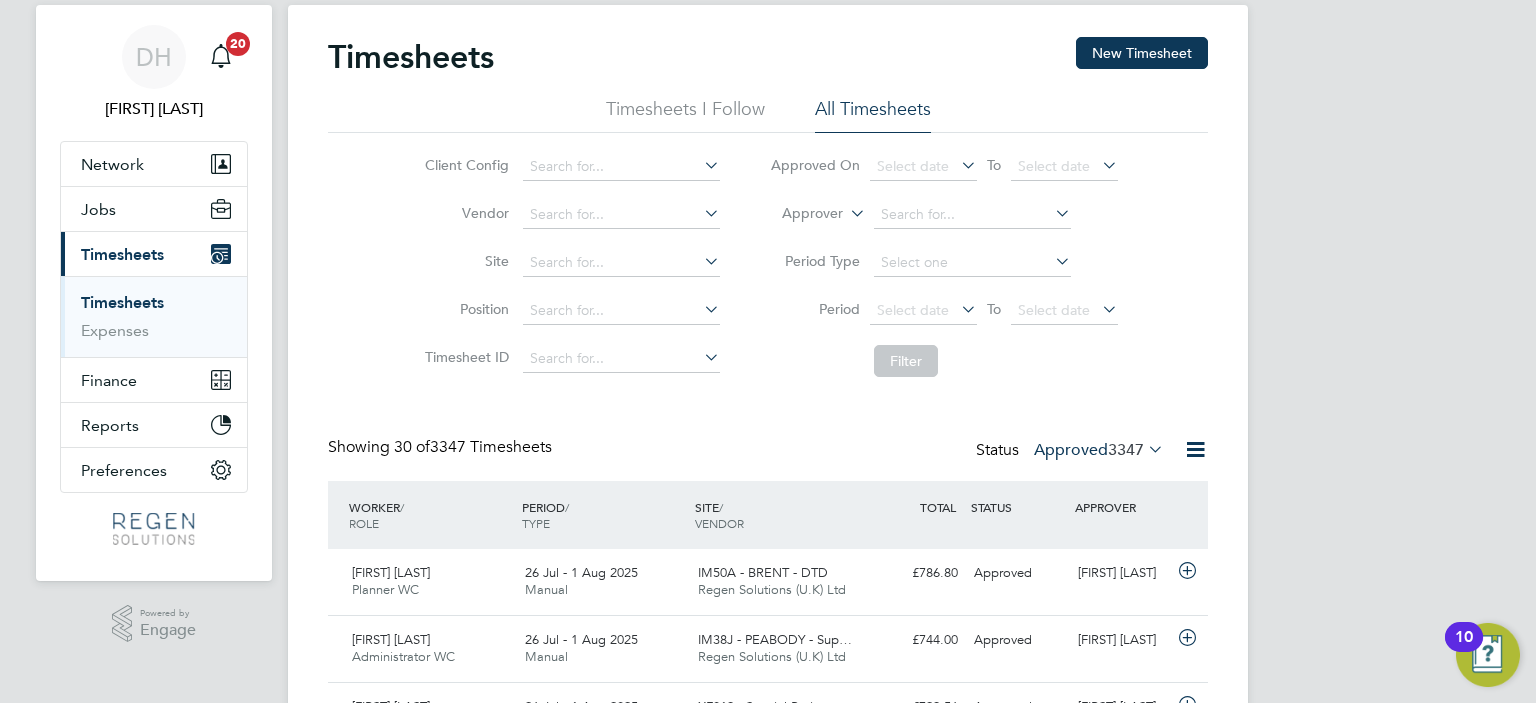 scroll, scrollTop: 100, scrollLeft: 0, axis: vertical 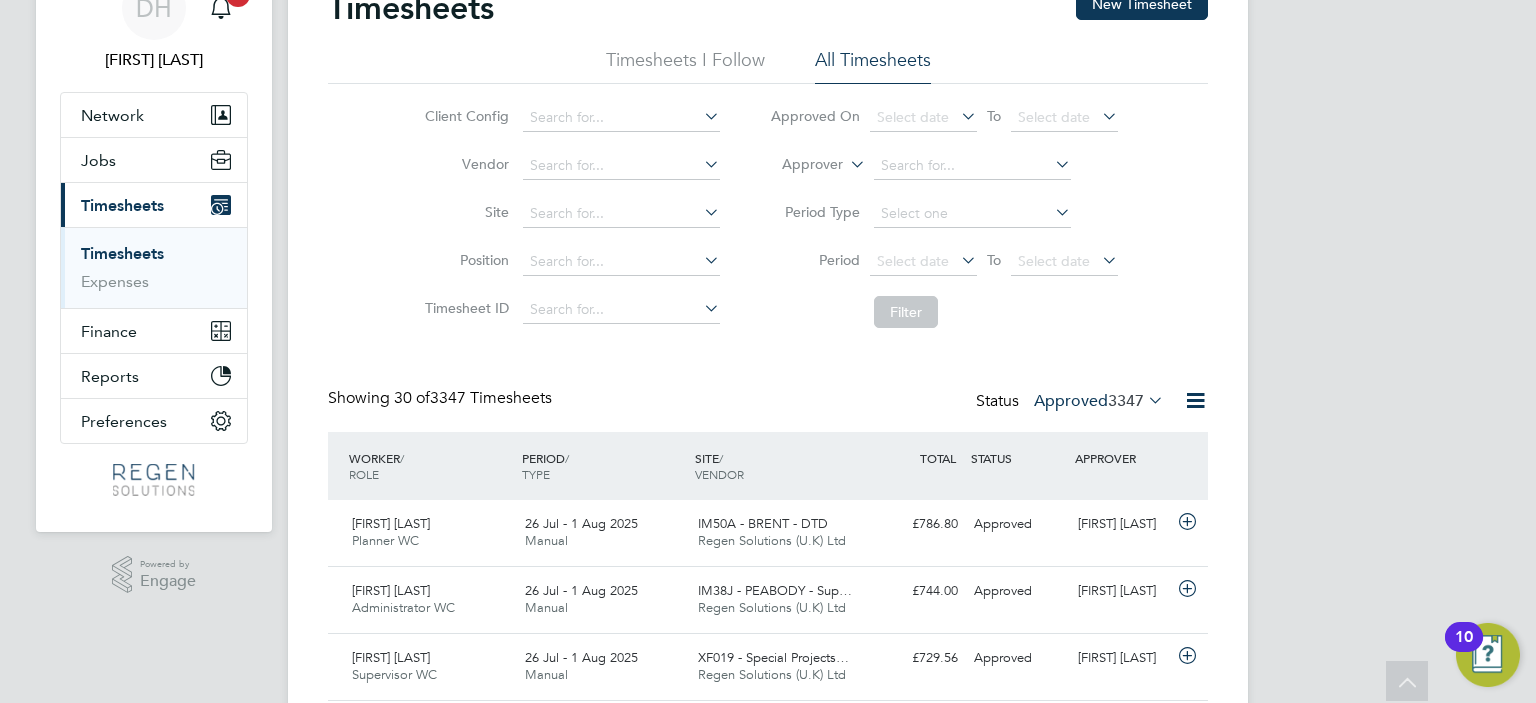 click on "Approved  3347" 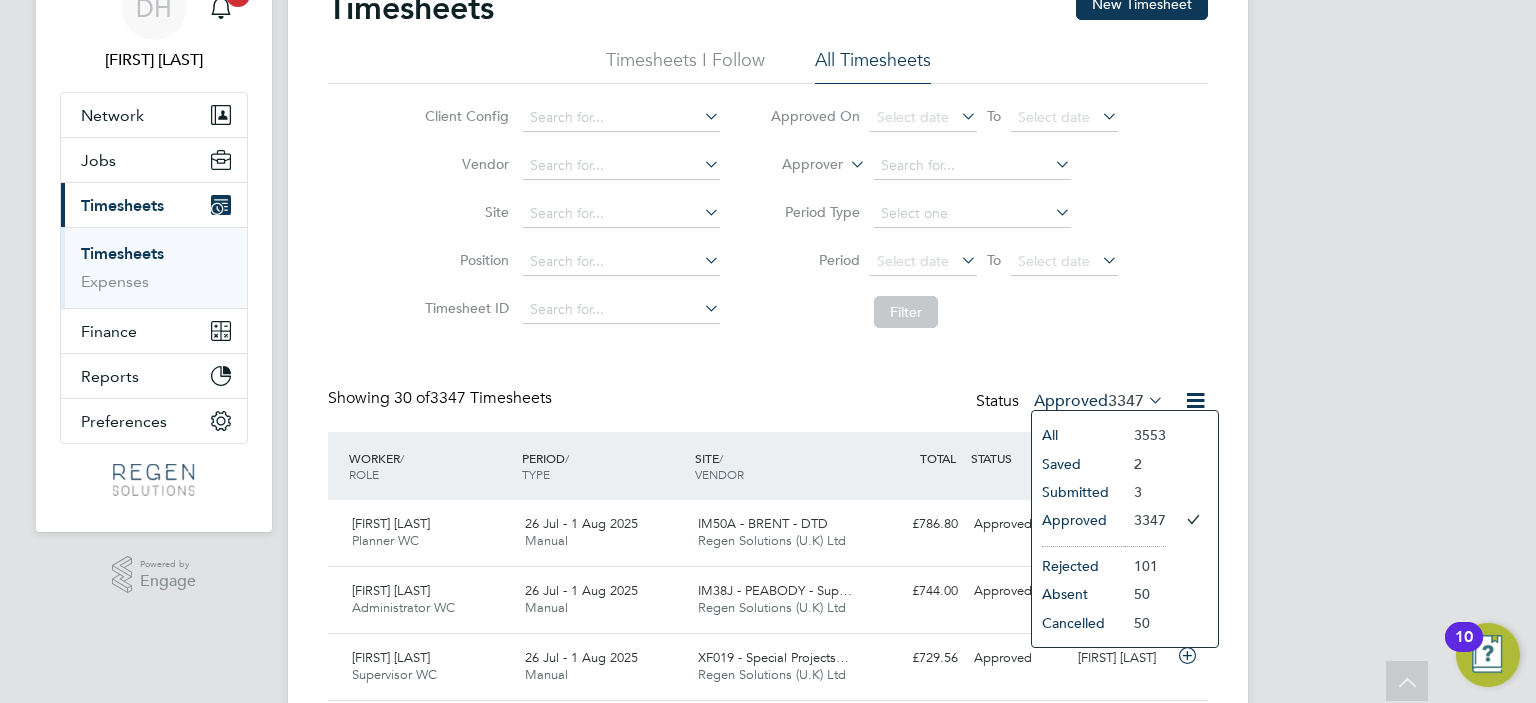 click on "Submitted" 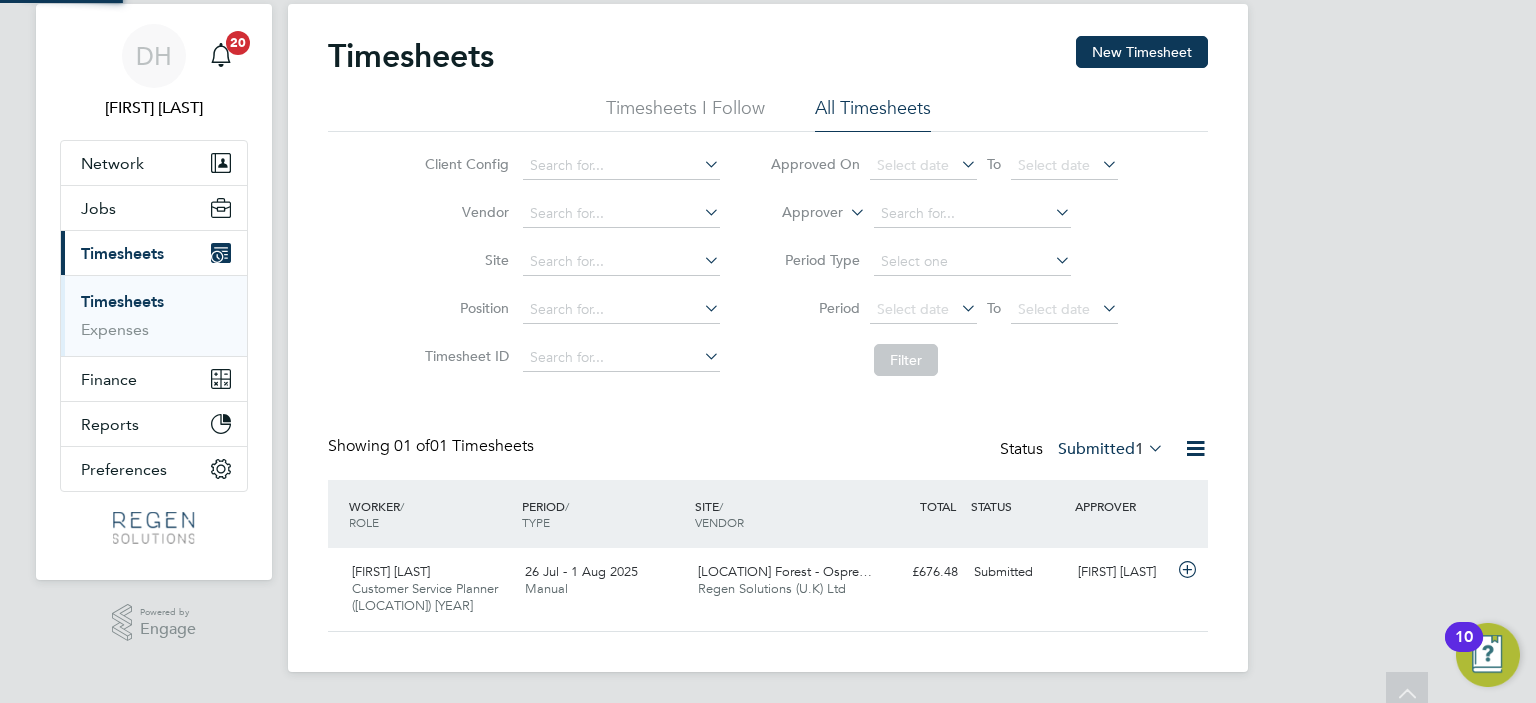 scroll, scrollTop: 10, scrollLeft: 10, axis: both 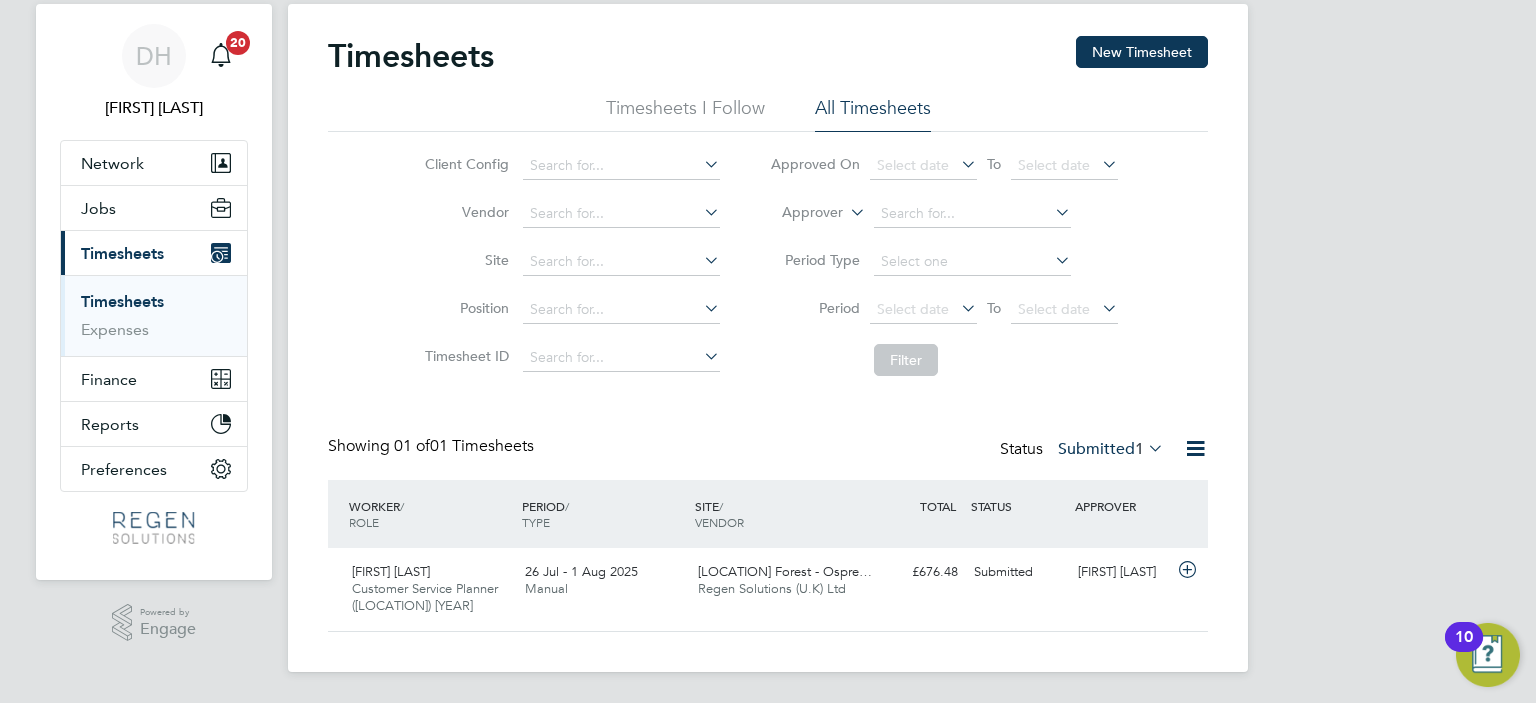 click on "Timesheets New Timesheet Timesheets I Follow All Timesheets Client Config   Vendor   Site   Position   Timesheet ID   Approved On
Select date
To
Select date
Approver     Period Type   Period
Select date
To
Select date
Filter Showing   01 of  01 Timesheets Status  Submitted  1  WORKER  / ROLE WORKER  / PERIOD PERIOD  / TYPE SITE  / VENDOR TOTAL   TOTAL  / STATUS STATUS APPROVER [FIRST] [LAST] Customer Service Planner ([LOCATION]) [YEAR]   [DATE] - [DATE] [DATE] - [DATE] Manual [LOCATION] Forest - Ospre… Regen Solutions (U.K) Ltd [CURRENCY] Submitted Submitted Kelvin Katahena Show  30  more" 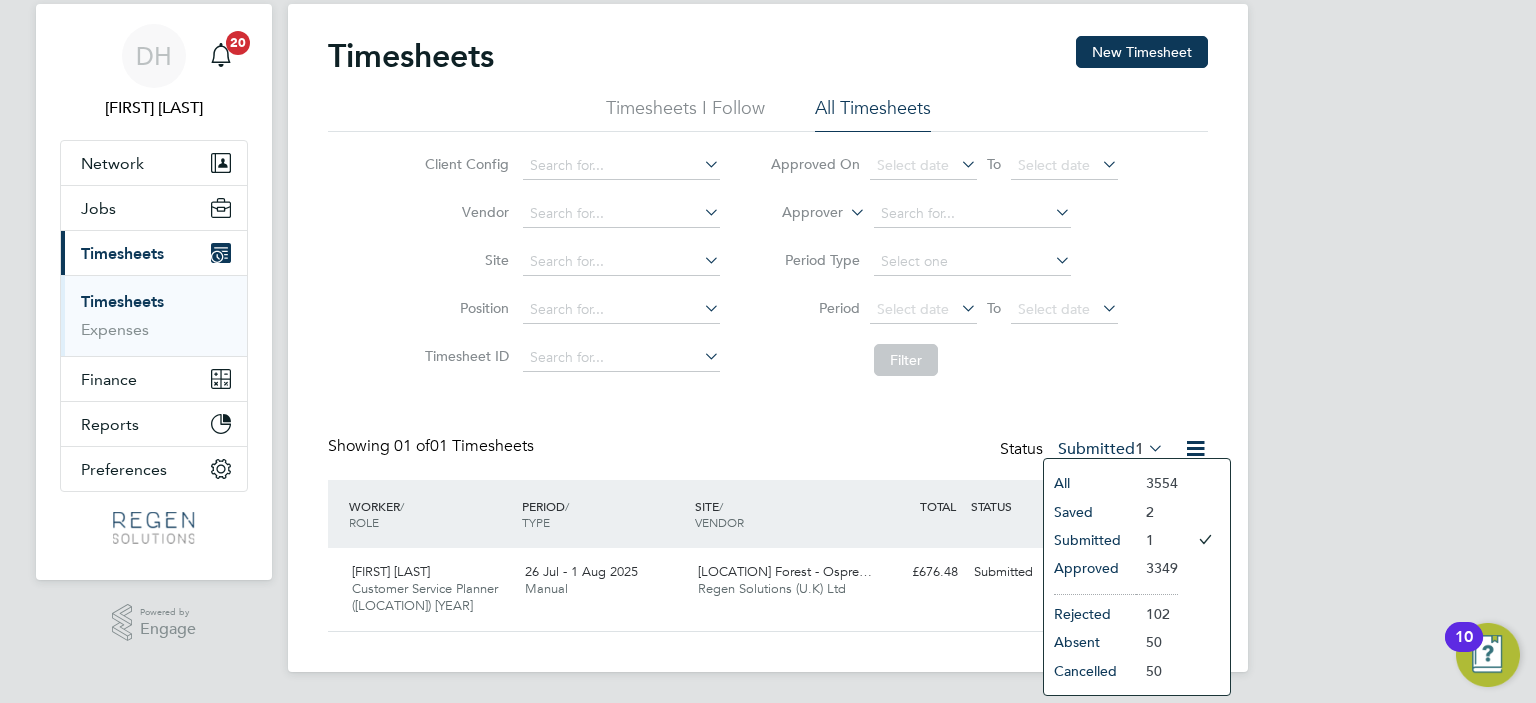 click on "Submitted" 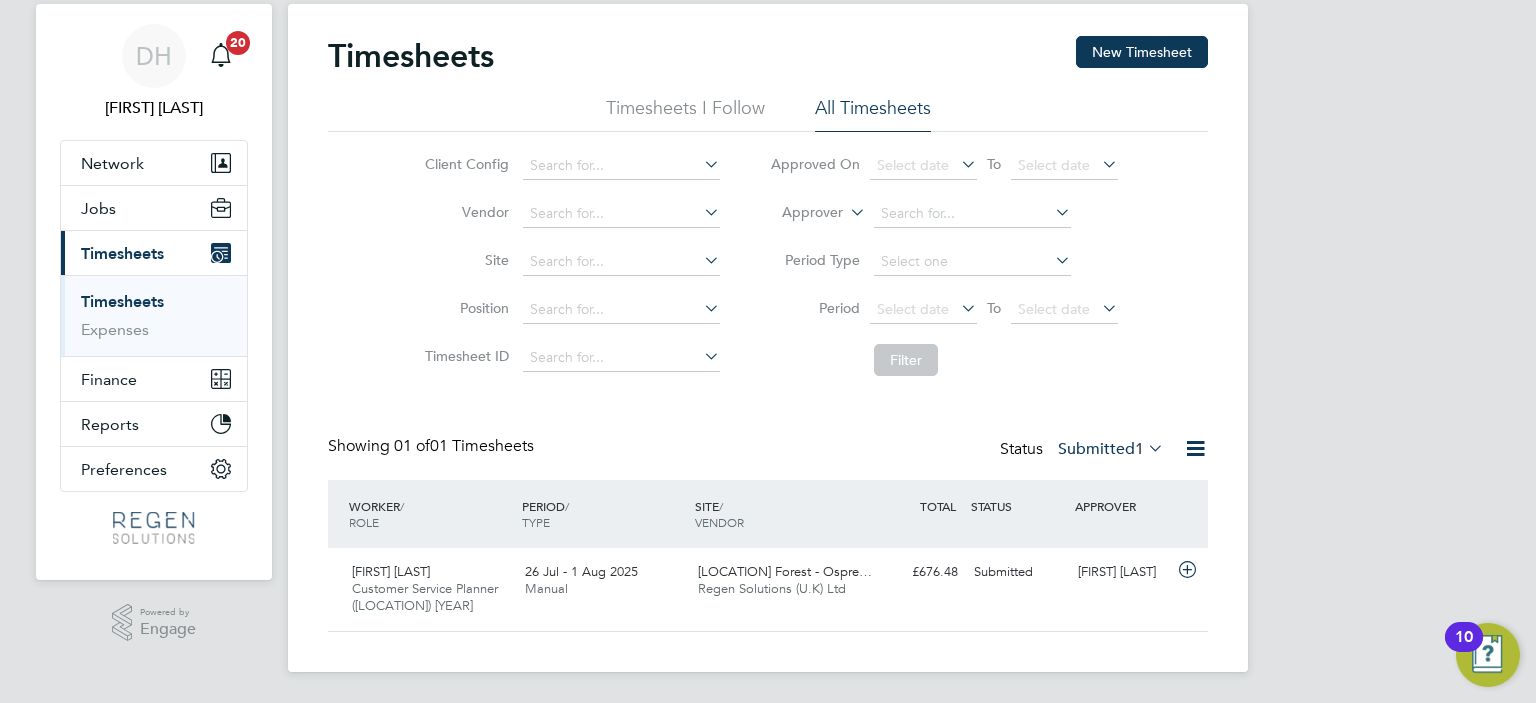 scroll, scrollTop: 10, scrollLeft: 10, axis: both 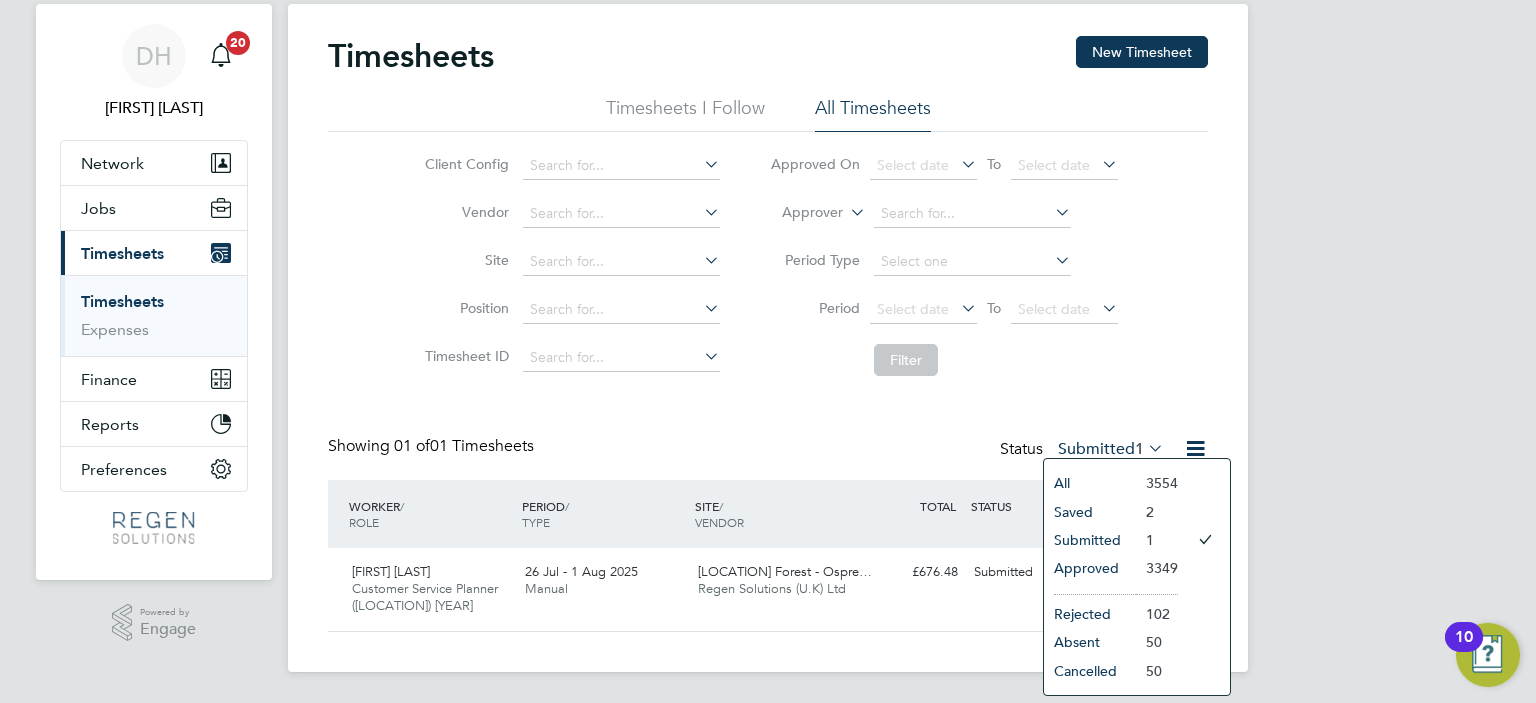 click on "Approved" 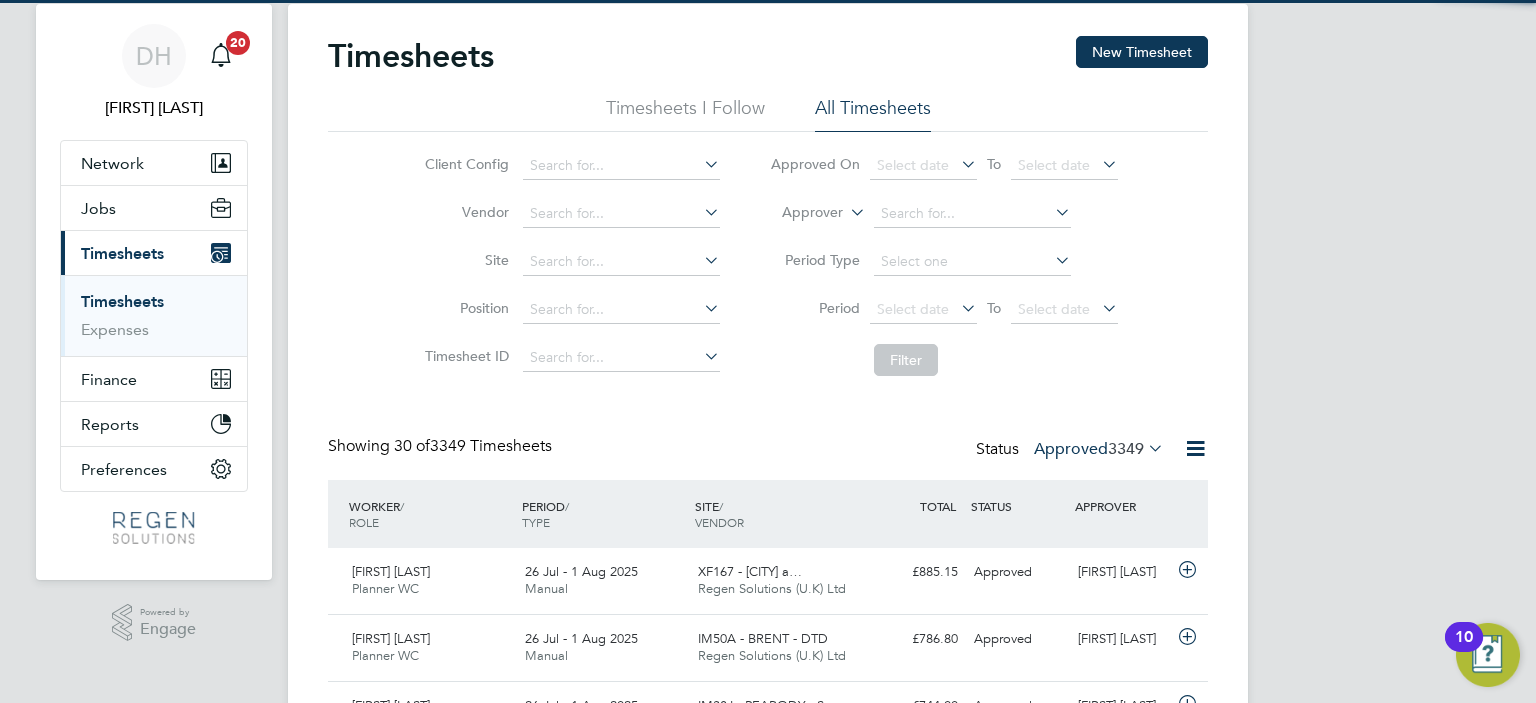 scroll, scrollTop: 9, scrollLeft: 10, axis: both 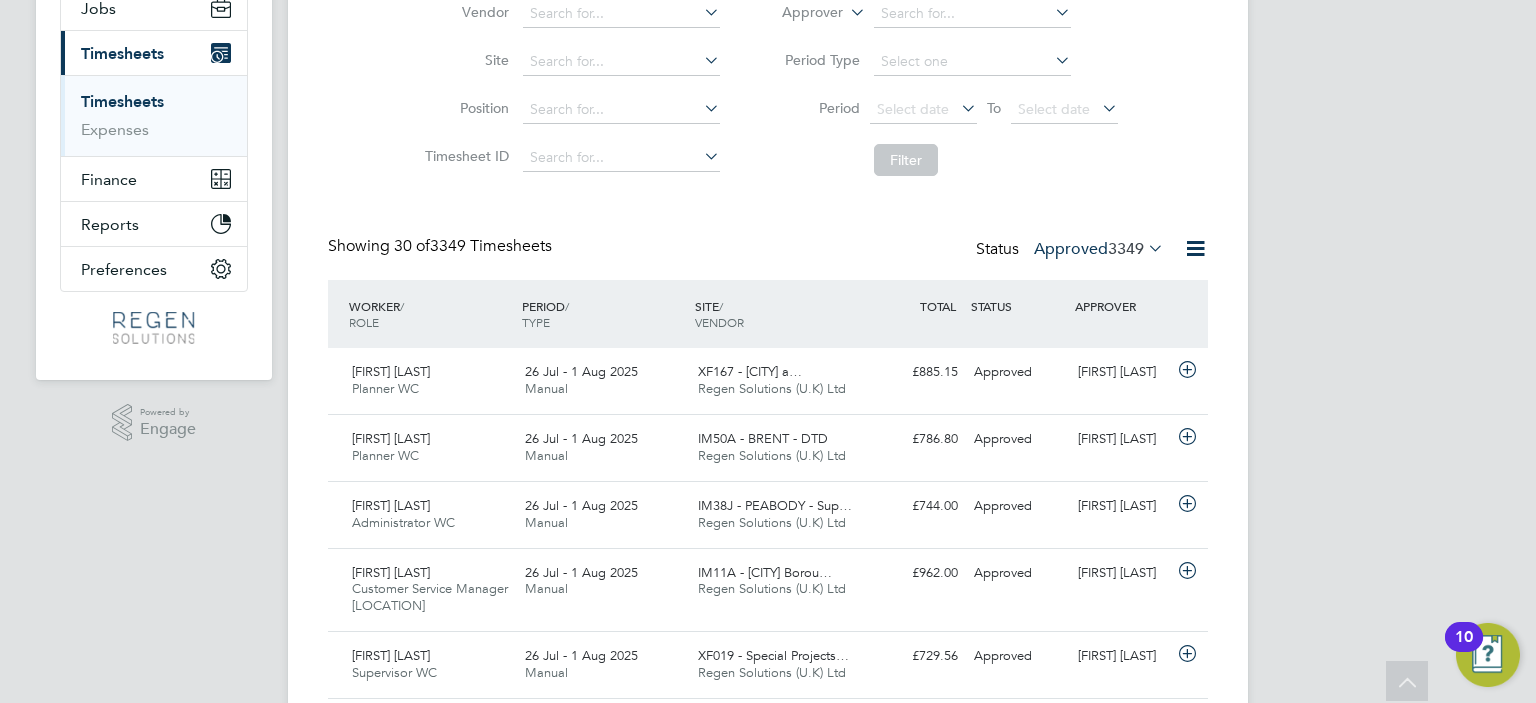 click on "Approved  3349" 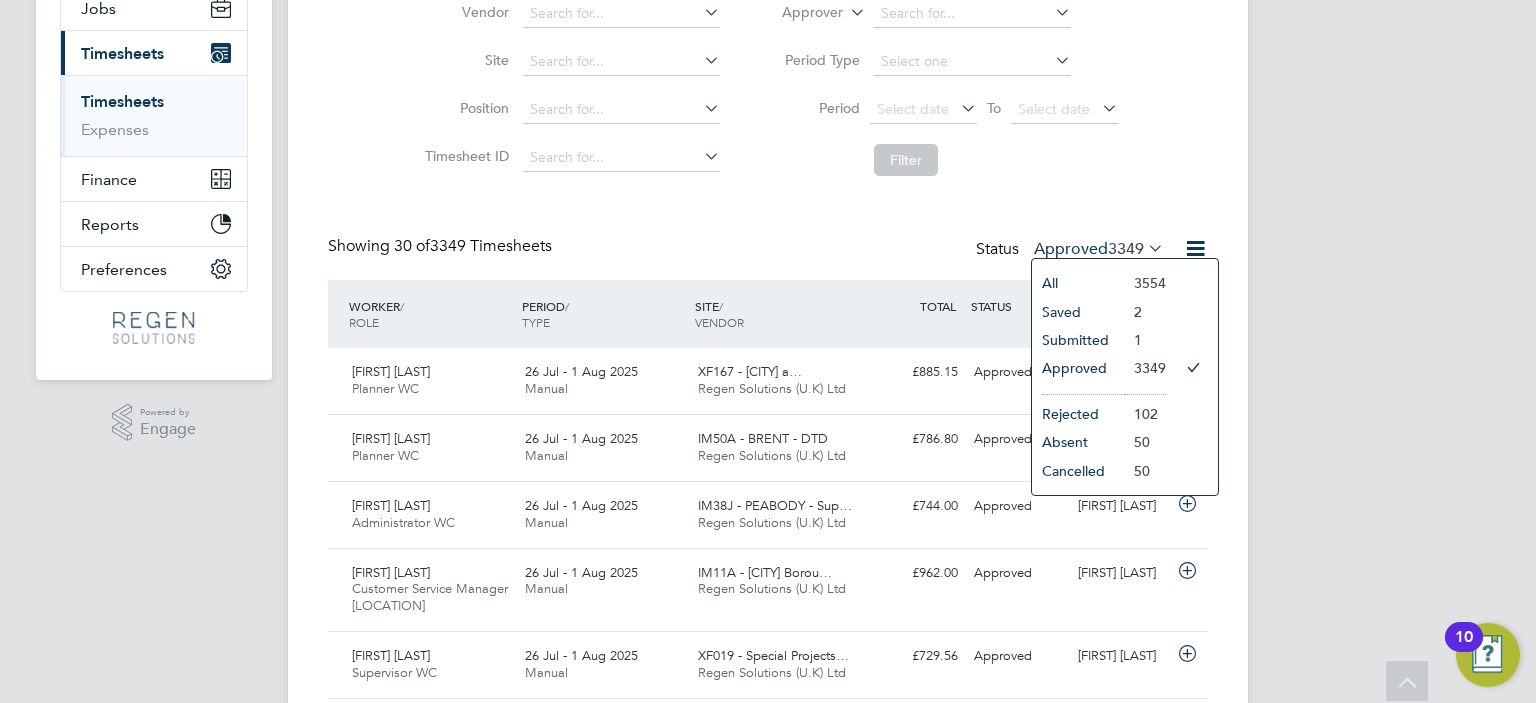 click on "Submitted" 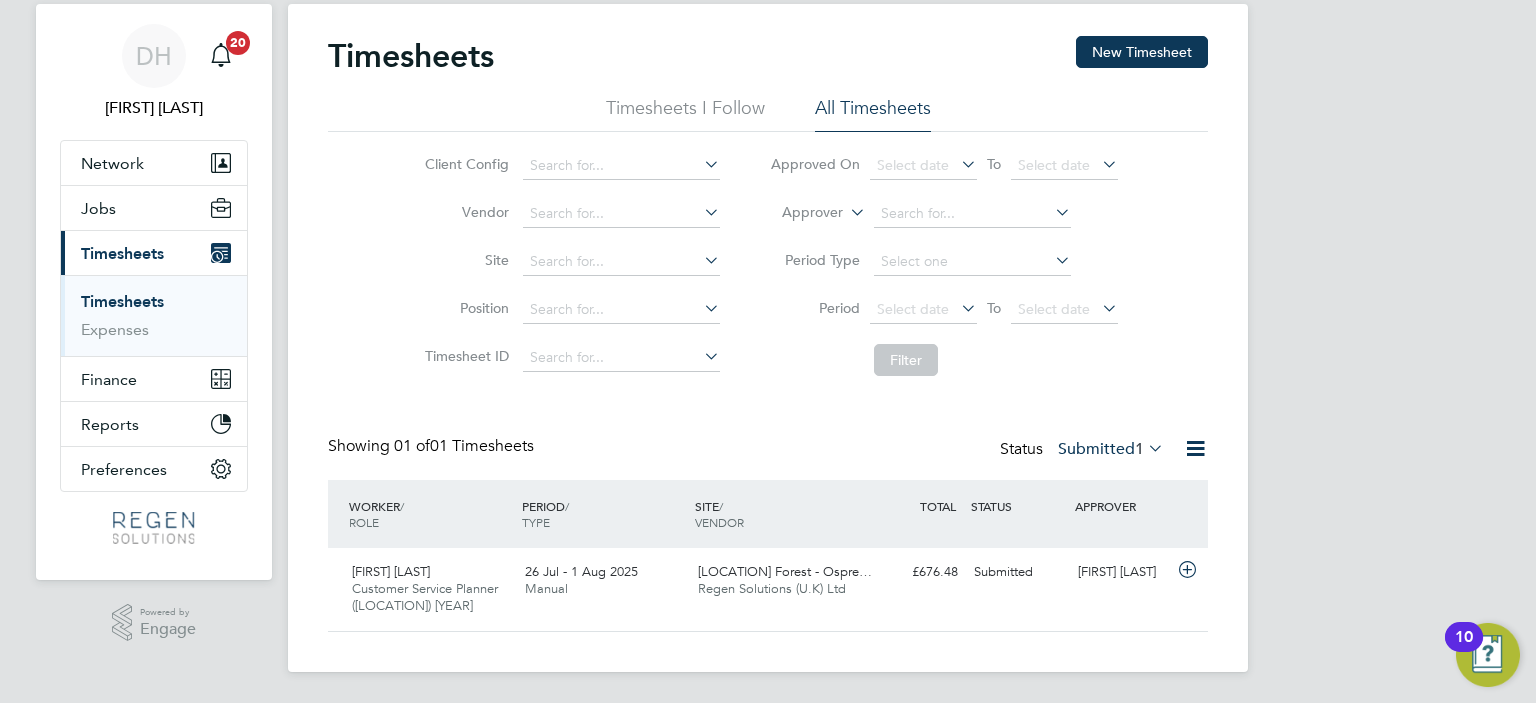 click on "Timesheets New Timesheet Timesheets I Follow All Timesheets Client Config   Vendor   Site   Position   Timesheet ID   Approved On
Select date
To
Select date
Approver     Period Type   Period
Select date
To
Select date
Filter Showing   01 of  01 Timesheets Status  Submitted  1  WORKER  / ROLE WORKER  / PERIOD PERIOD  / TYPE SITE  / VENDOR TOTAL   TOTAL  / STATUS STATUS APPROVER [FIRST] [LAST] Customer Service Planner ([LOCATION]) [YEAR]   [DATE] - [DATE] [DATE] - [DATE] Manual [LOCATION] Forest - Ospre… Regen Solutions (U.K) Ltd [CURRENCY] Submitted Submitted Kelvin Katahena Show  30  more" 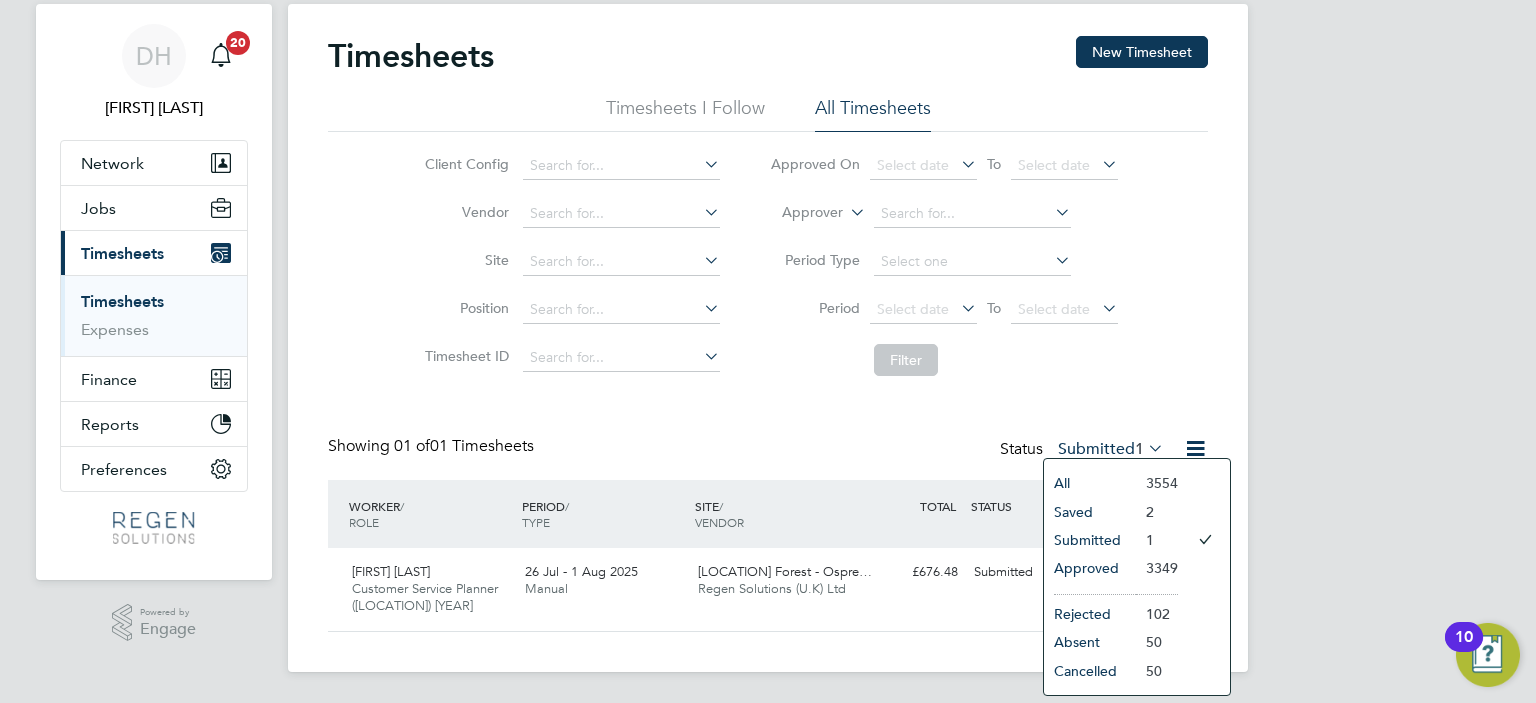 click on "Rejected" 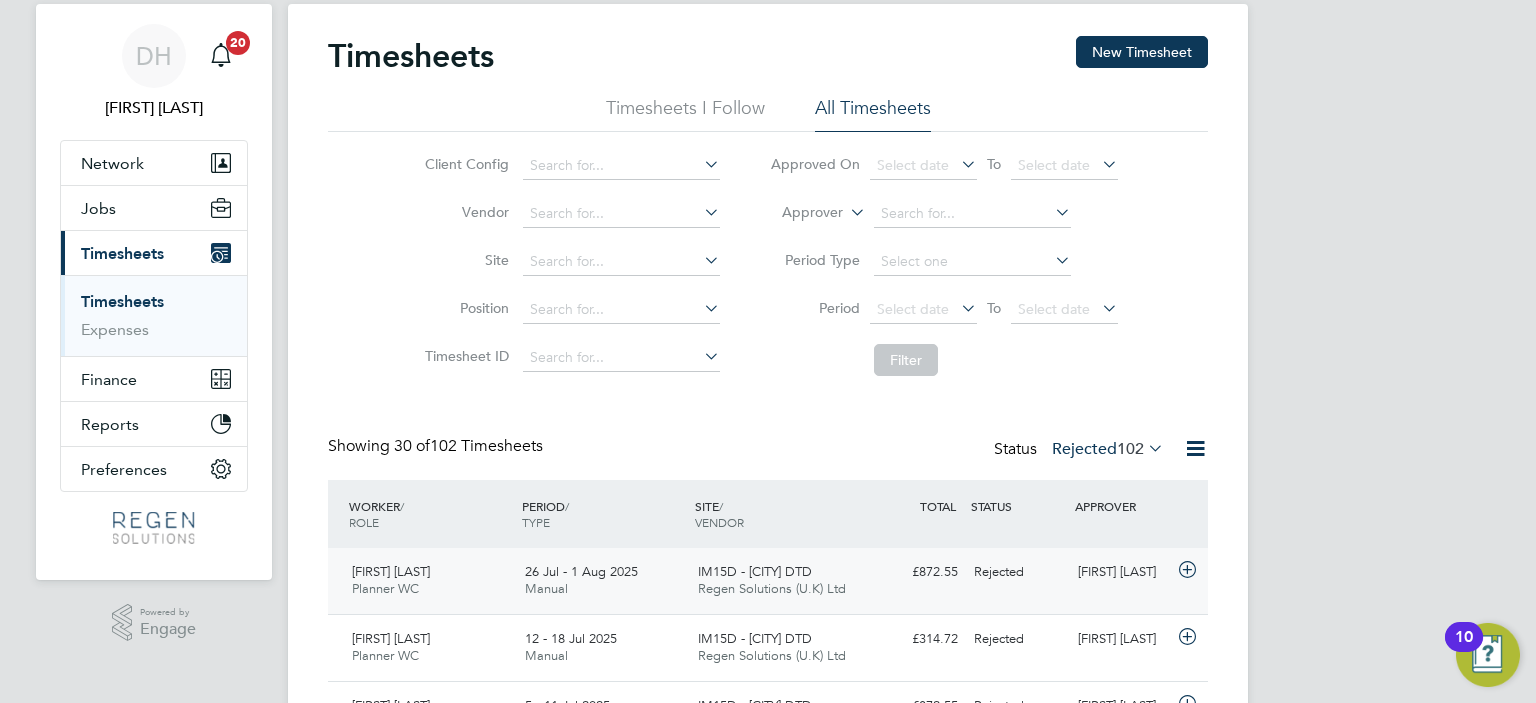 click on "£872.55 Rejected" 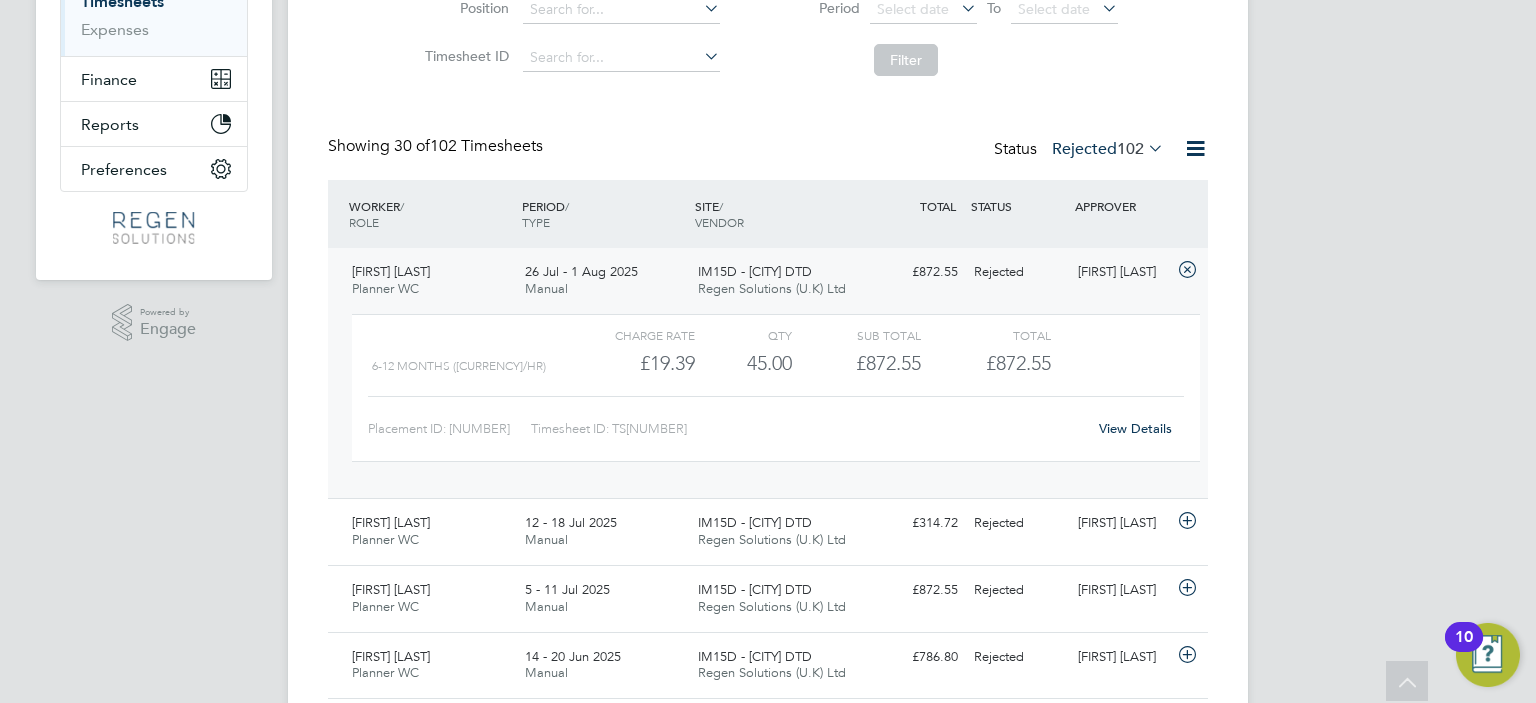 click on "View Details" 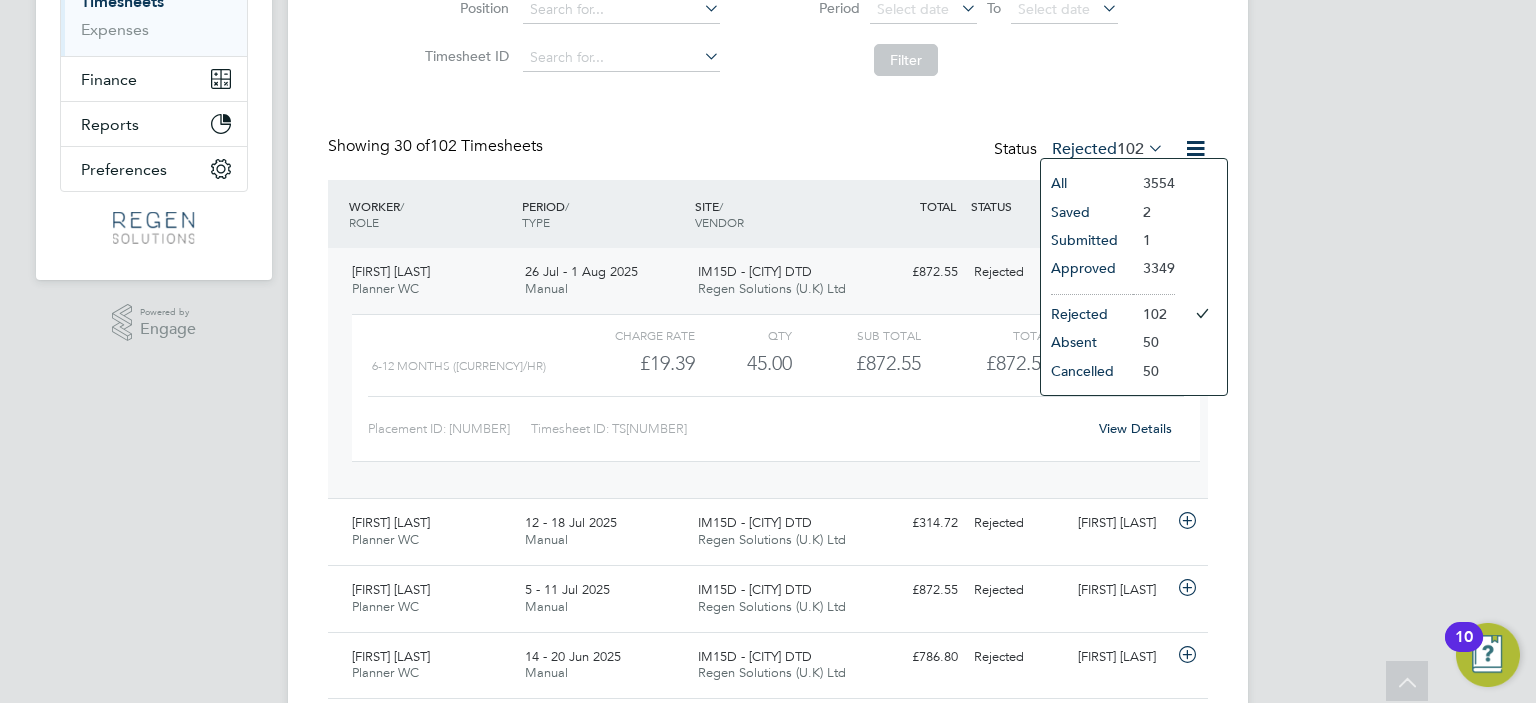 click on "Approved" 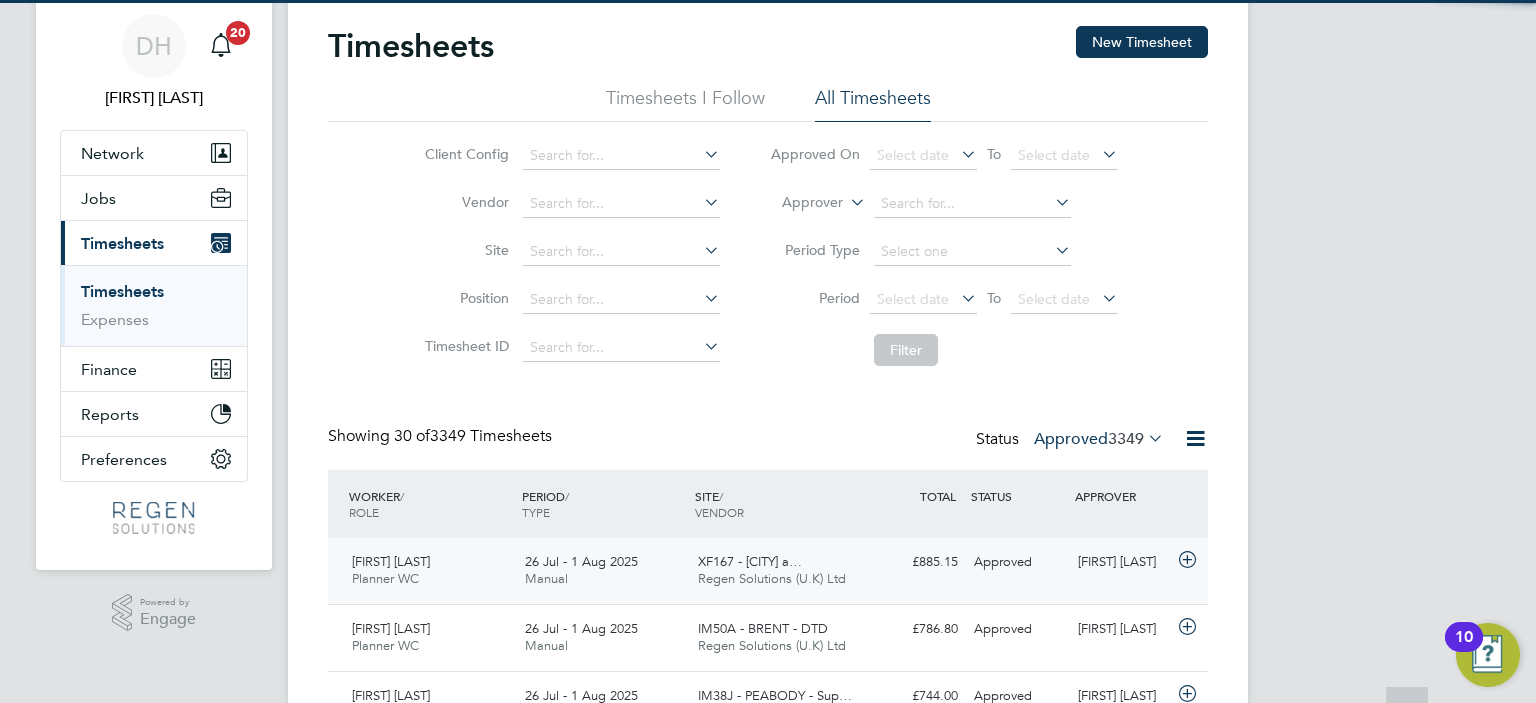 scroll, scrollTop: 352, scrollLeft: 0, axis: vertical 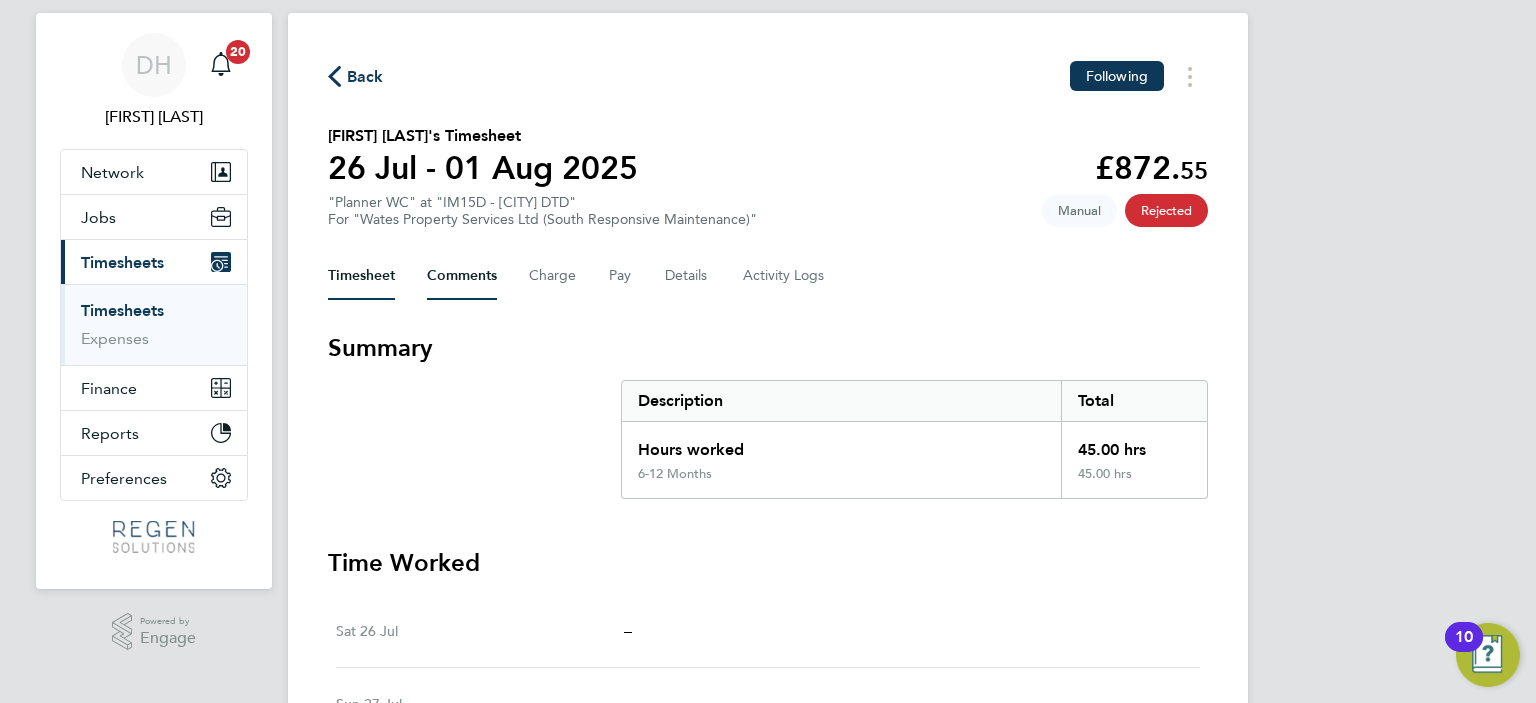 click on "Comments" at bounding box center [462, 276] 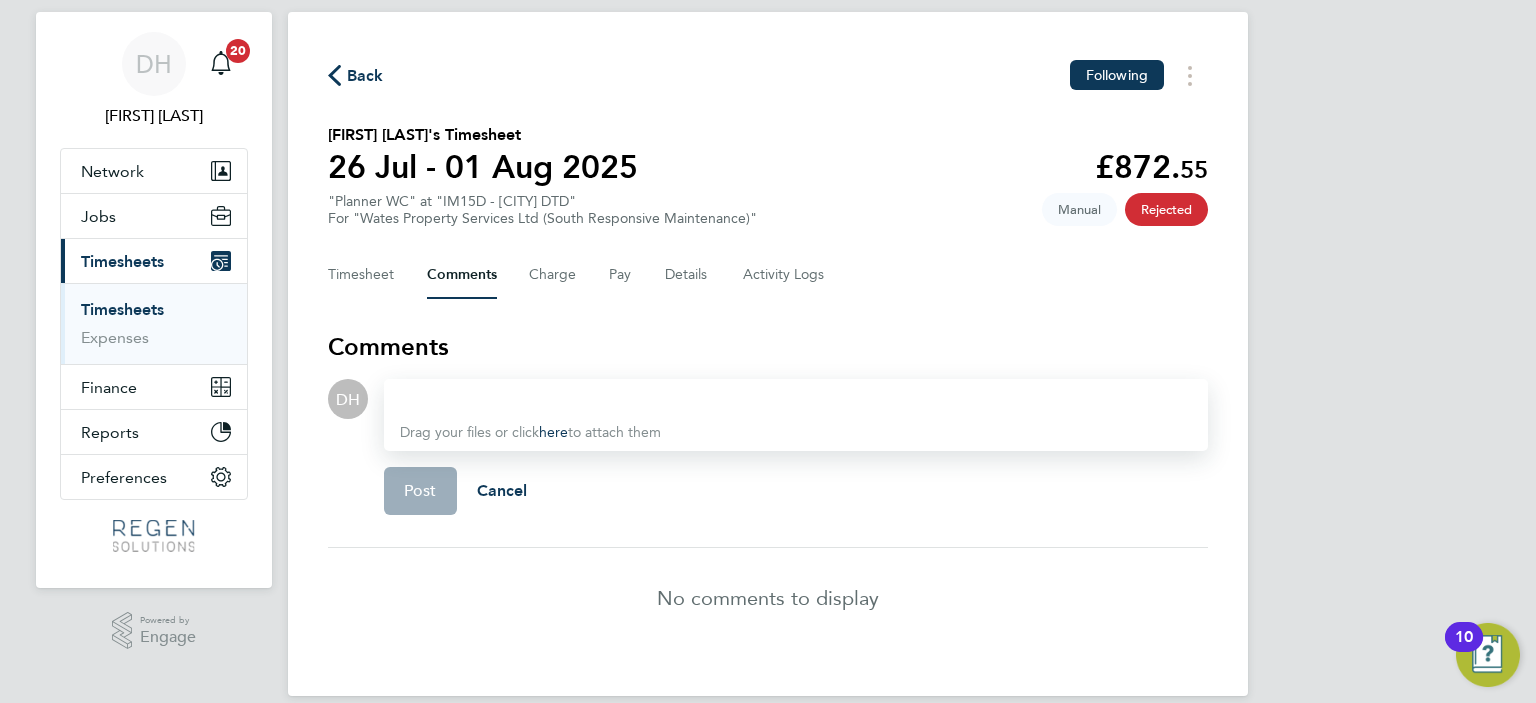 scroll, scrollTop: 68, scrollLeft: 0, axis: vertical 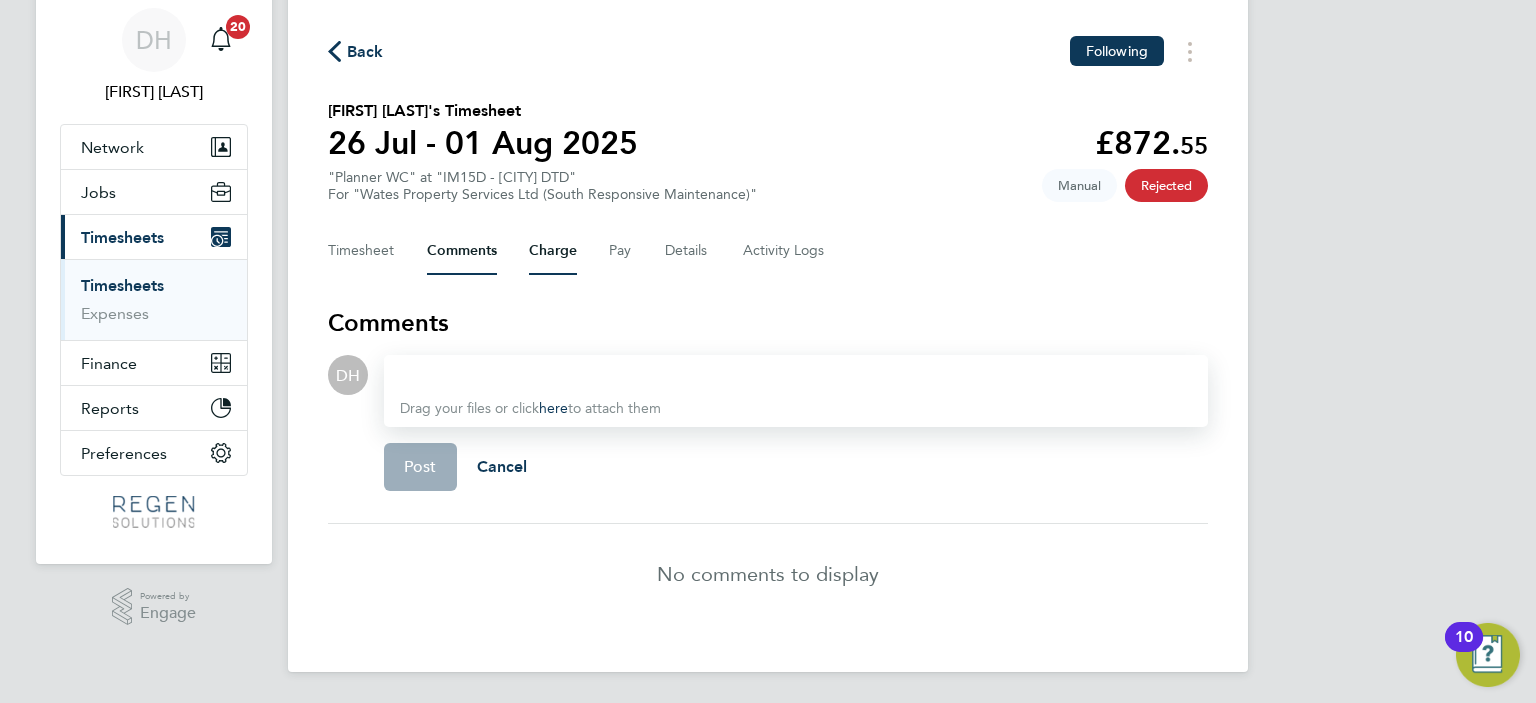 click on "Charge" at bounding box center (553, 251) 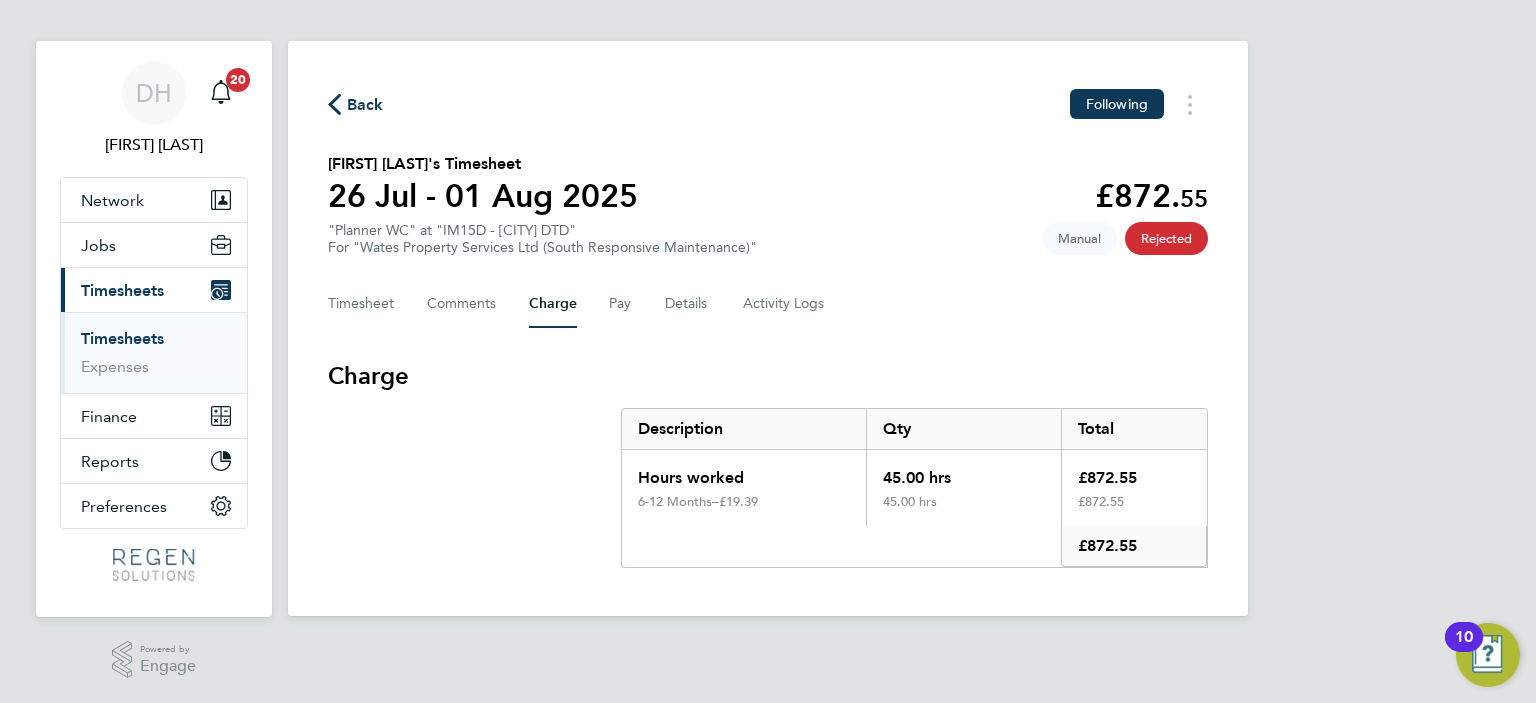 scroll, scrollTop: 0, scrollLeft: 0, axis: both 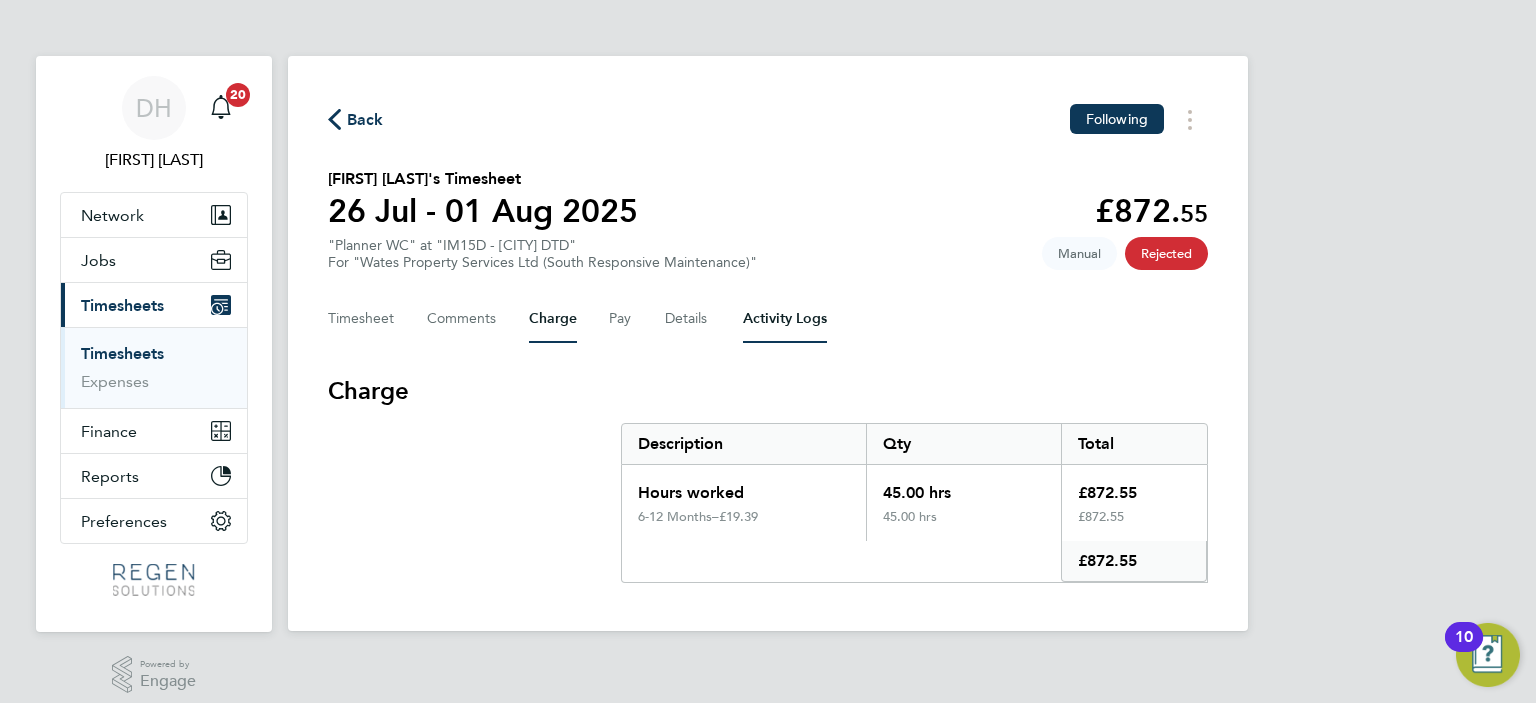 click on "Activity Logs" at bounding box center (785, 319) 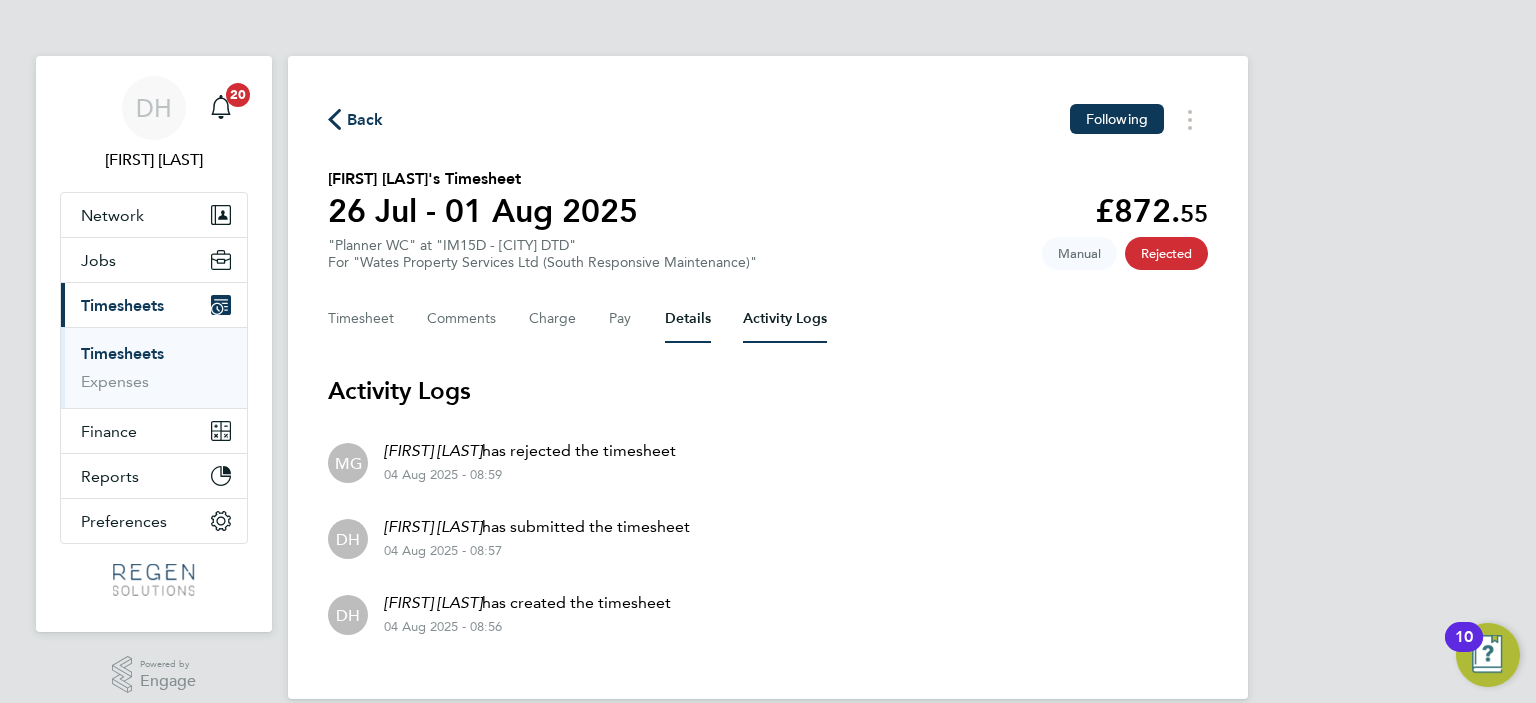 click on "Details" at bounding box center [688, 319] 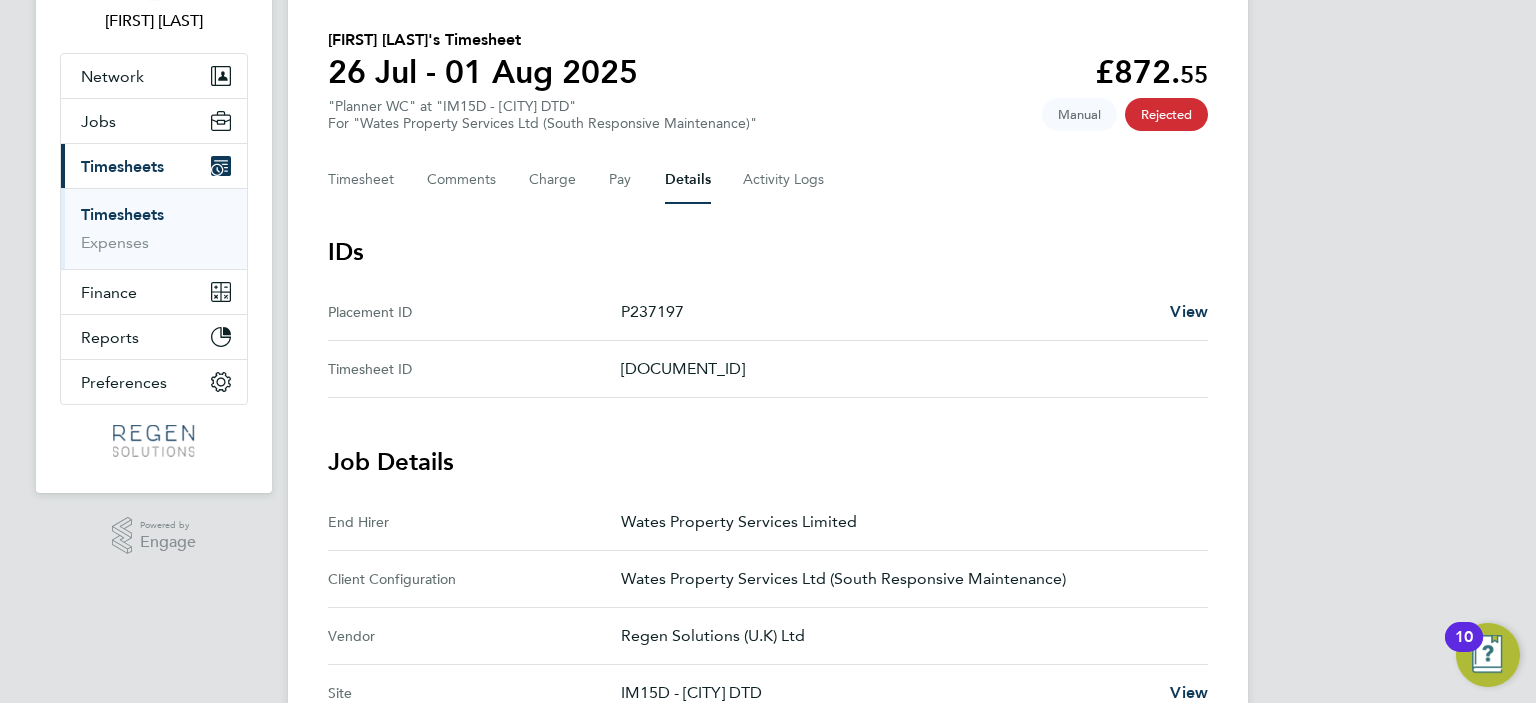 scroll, scrollTop: 0, scrollLeft: 0, axis: both 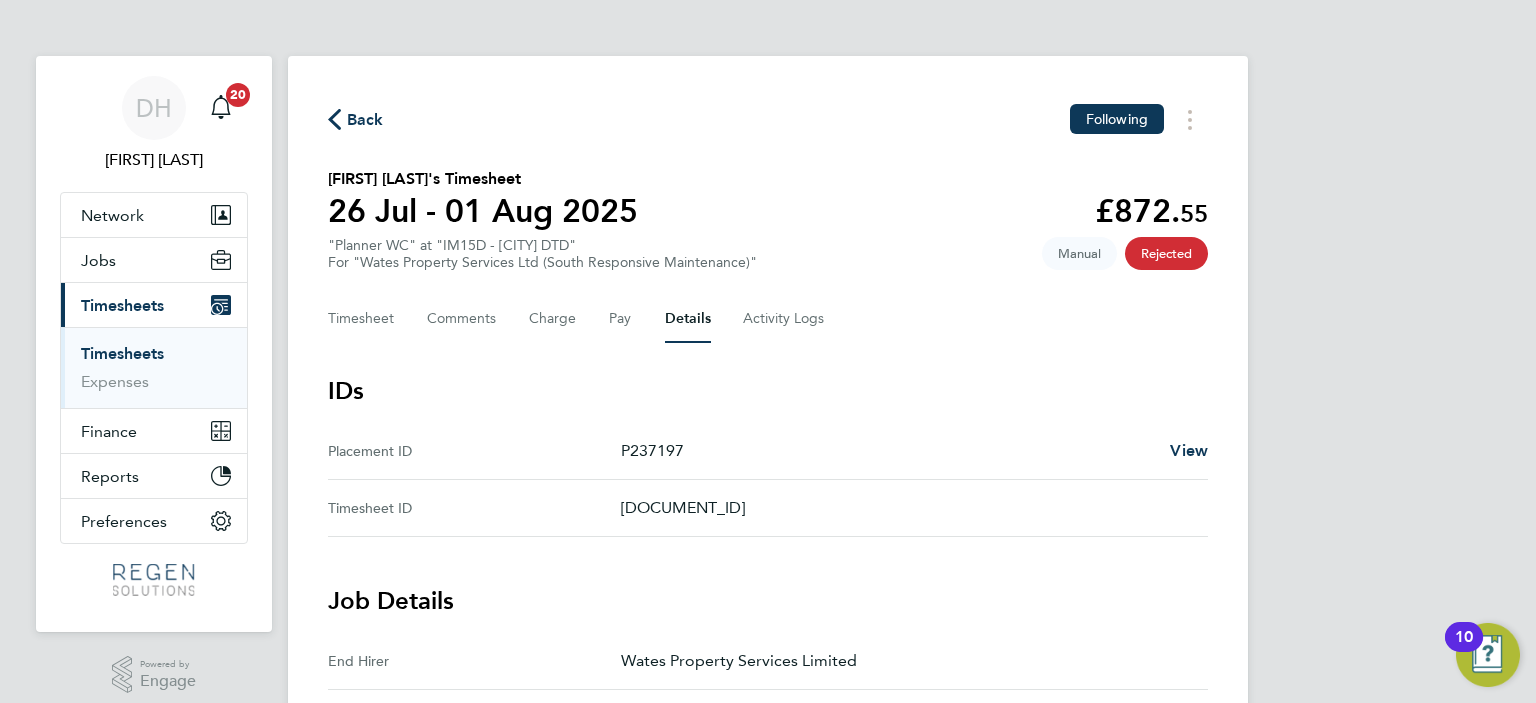 click 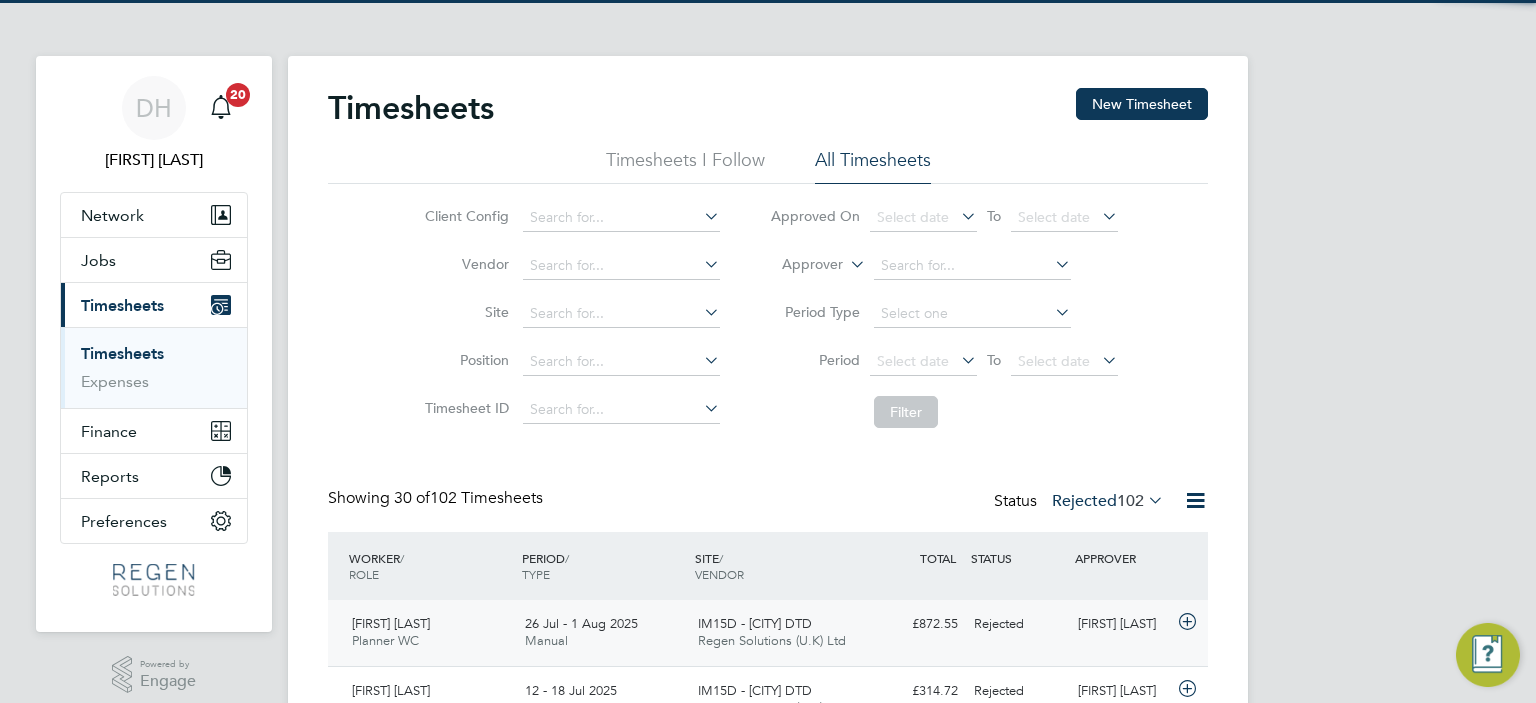 scroll, scrollTop: 262, scrollLeft: 0, axis: vertical 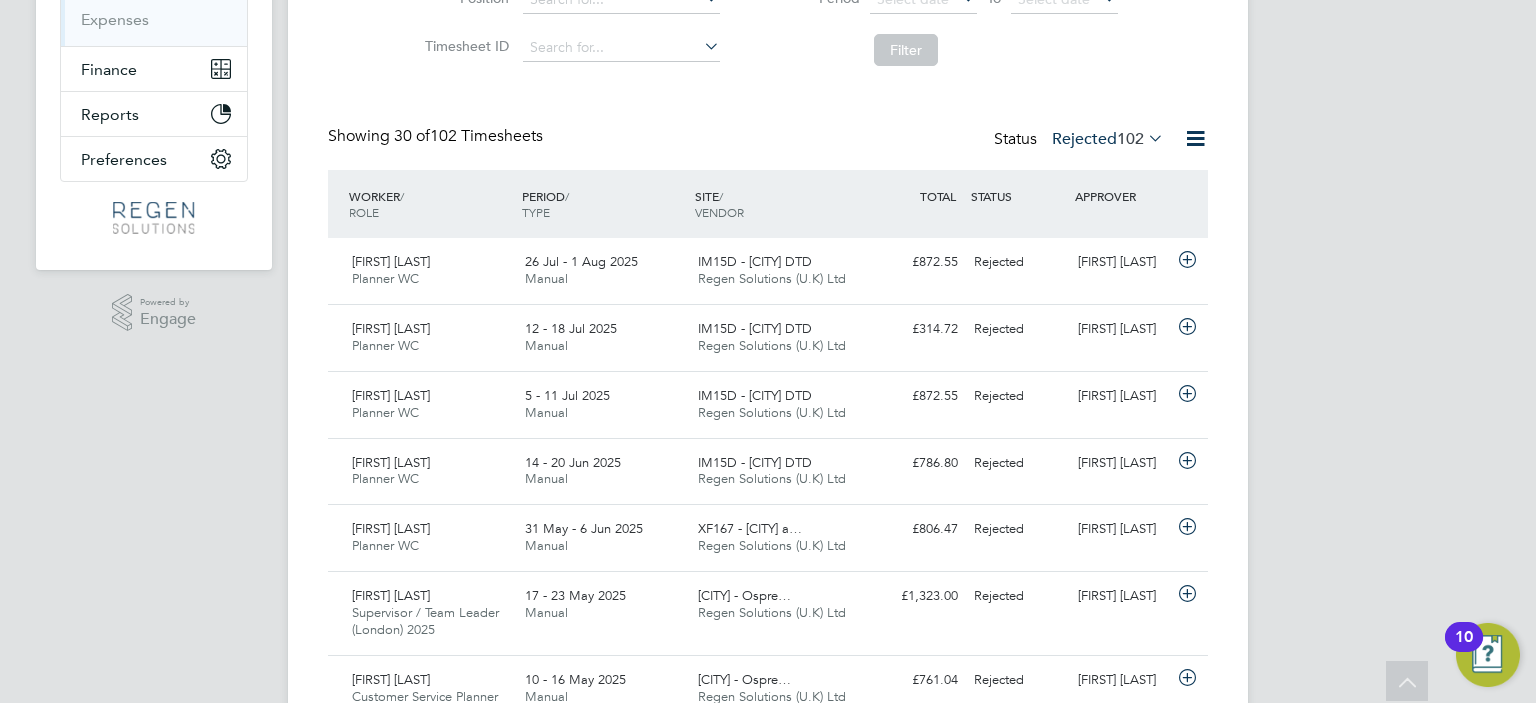click on "Rejected  102" 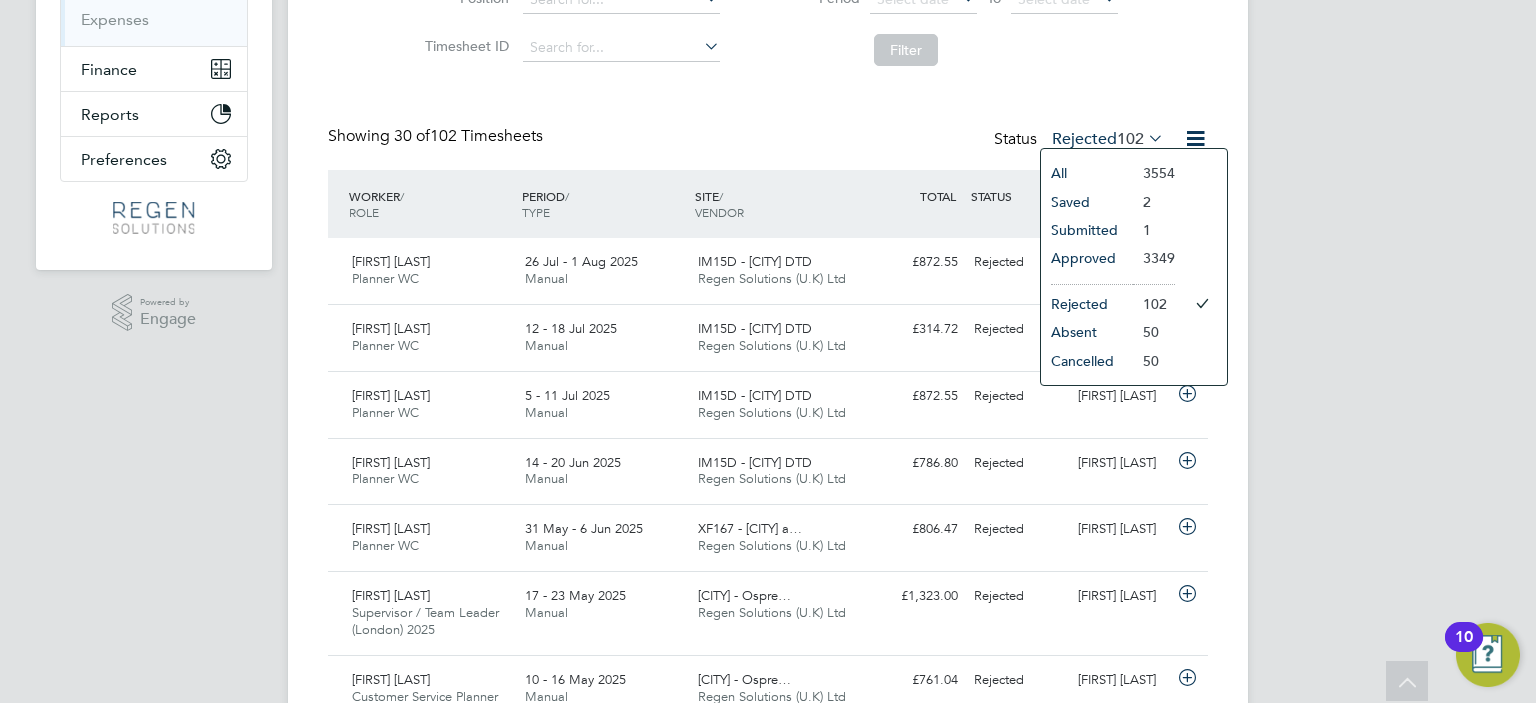 click on "Approved" 